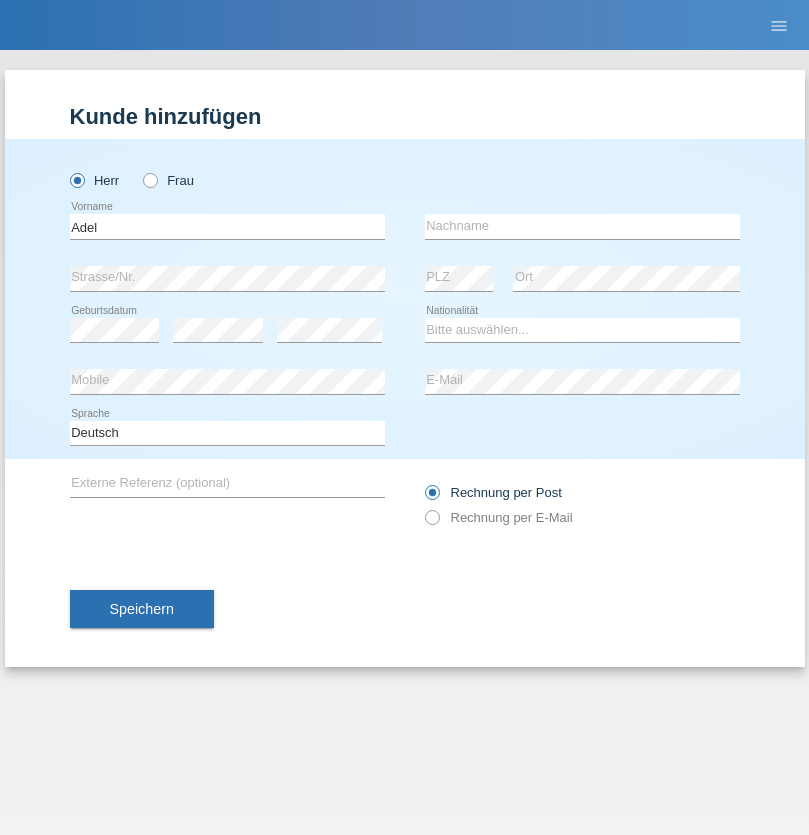 scroll, scrollTop: 0, scrollLeft: 0, axis: both 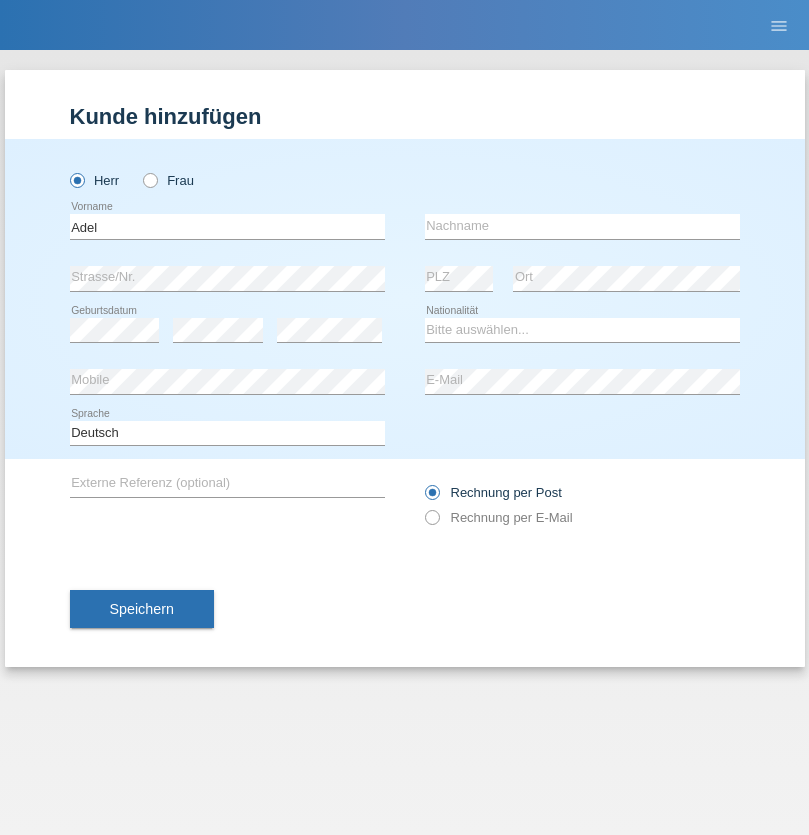 type on "Adel" 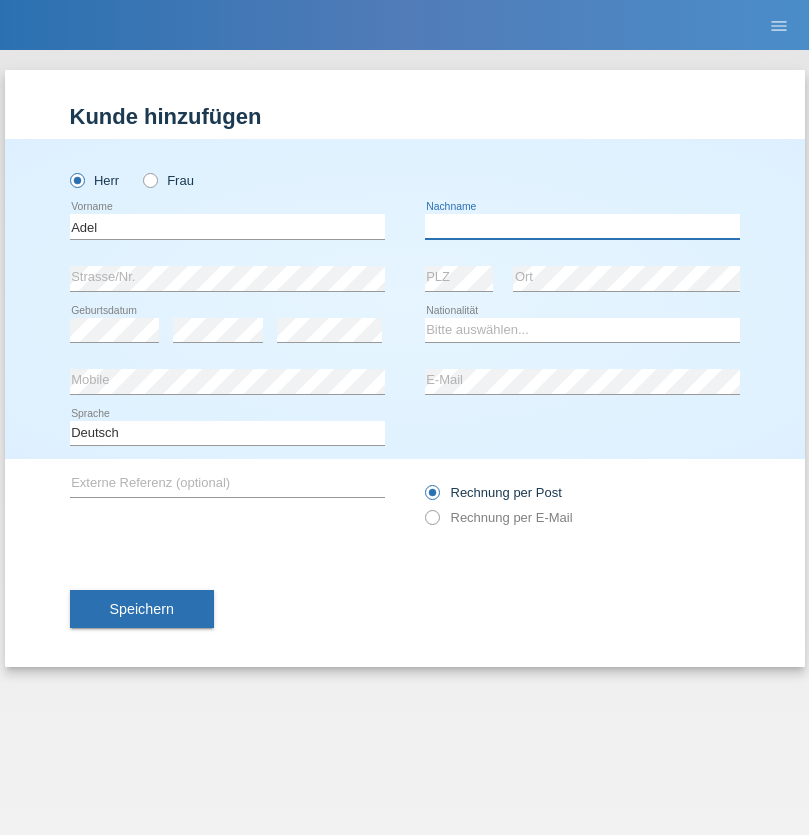 click at bounding box center (582, 226) 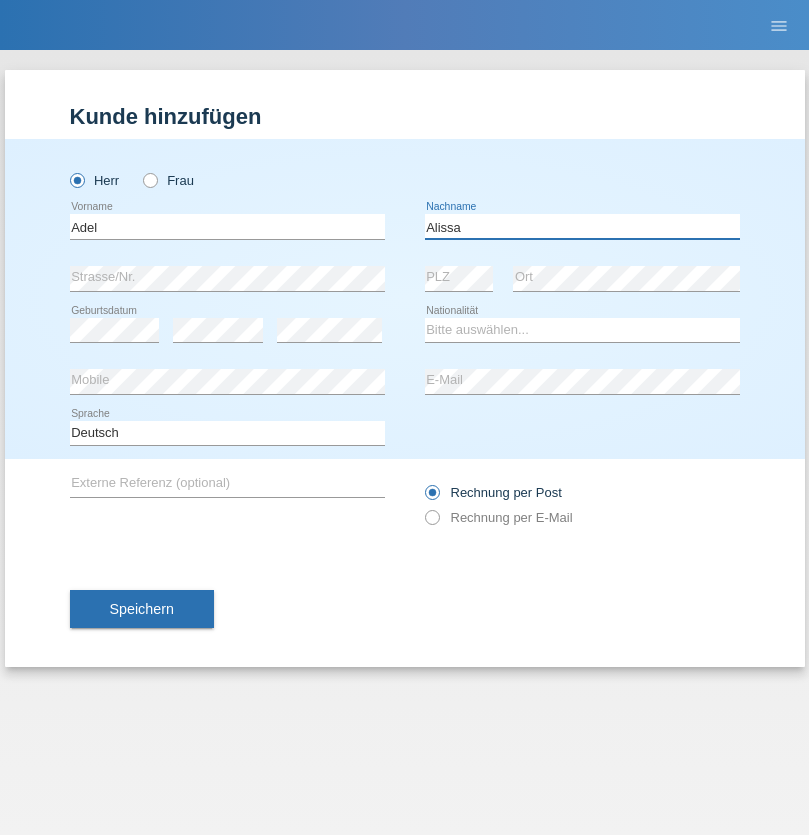 type on "Alissa" 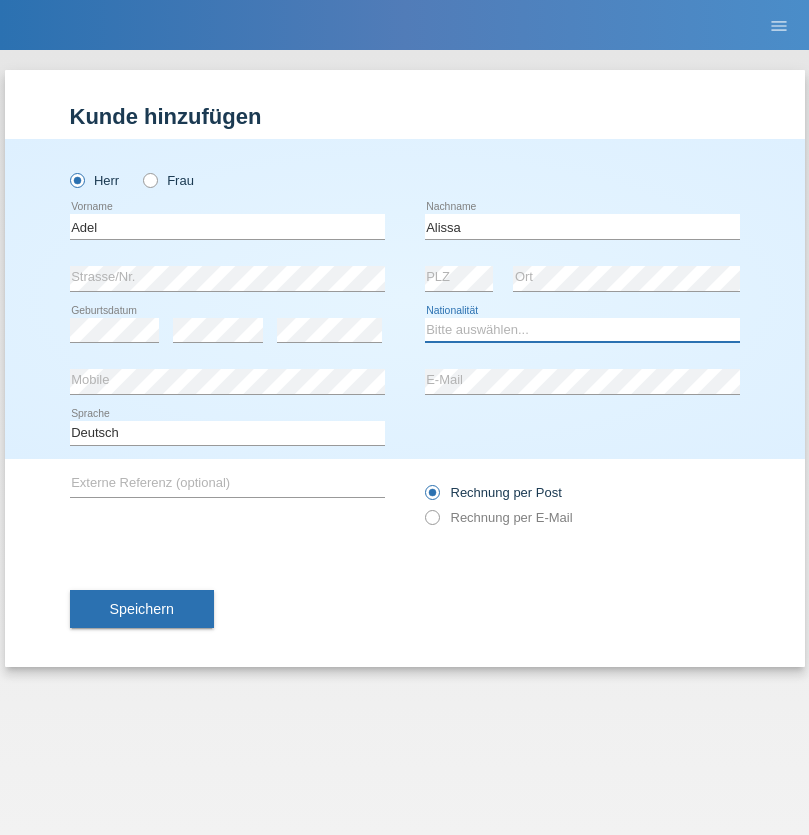 select on "SY" 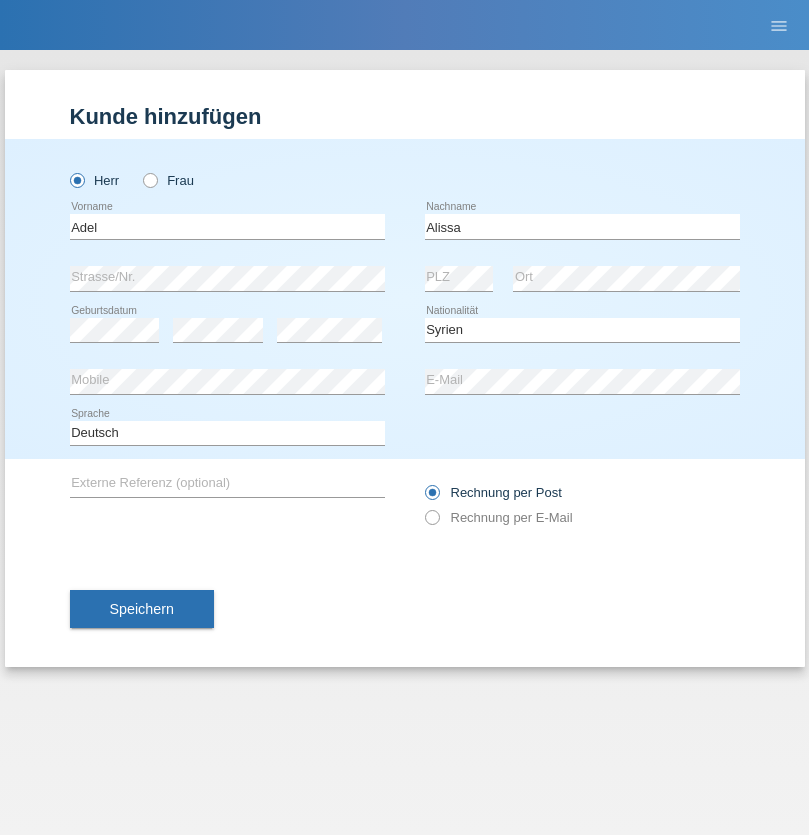 select on "C" 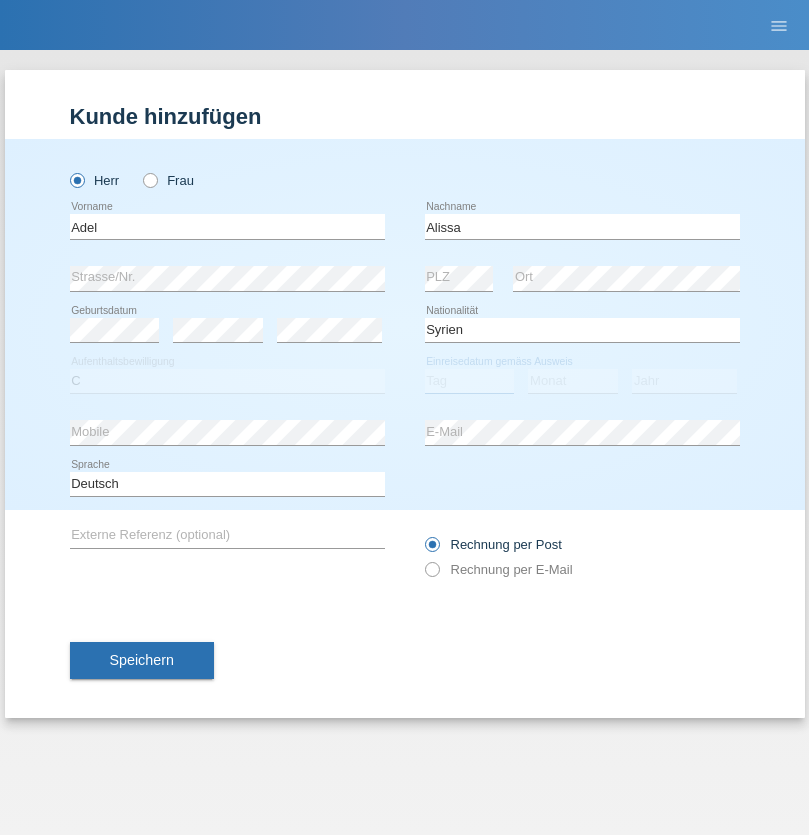 select on "20" 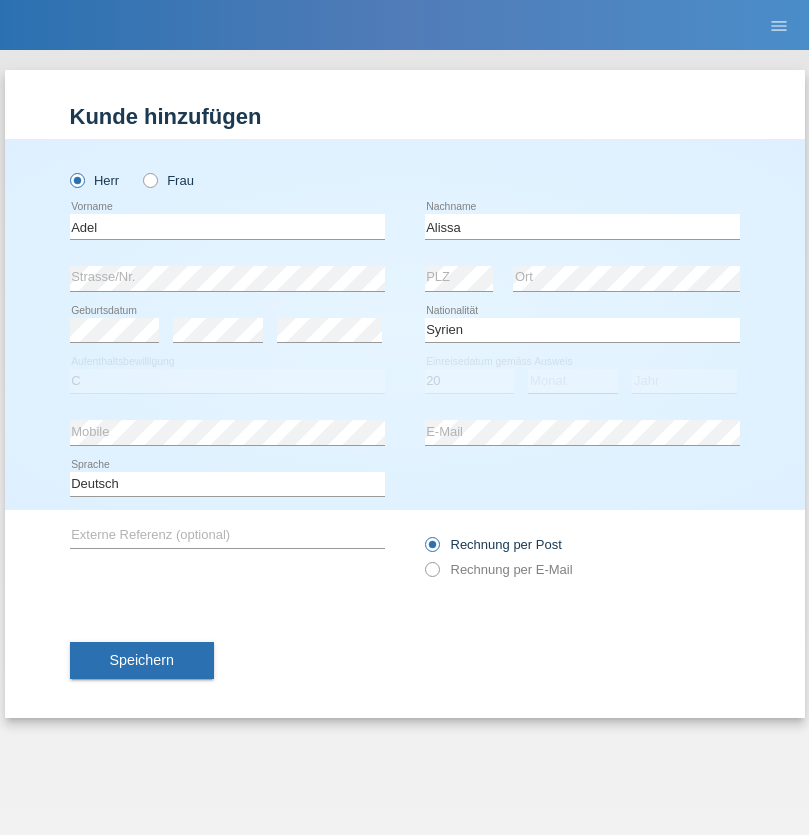 select on "09" 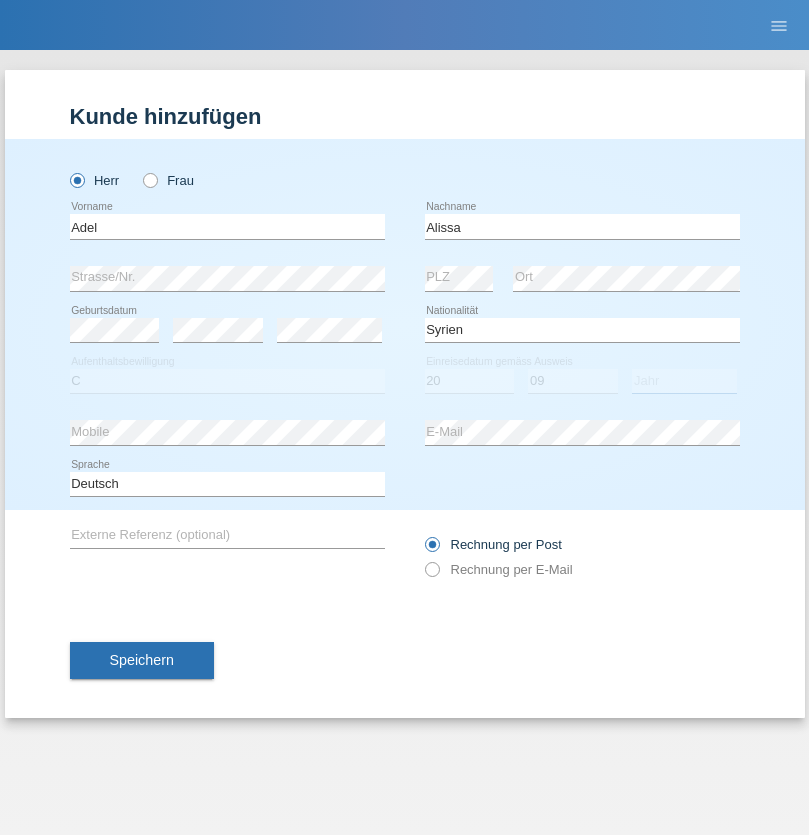 select on "2018" 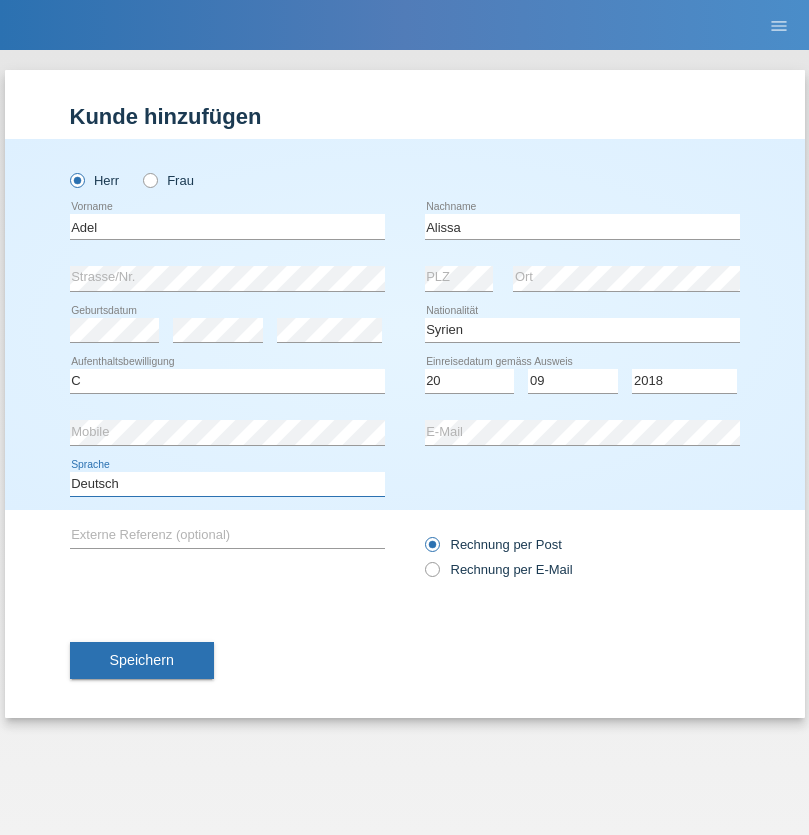 select on "en" 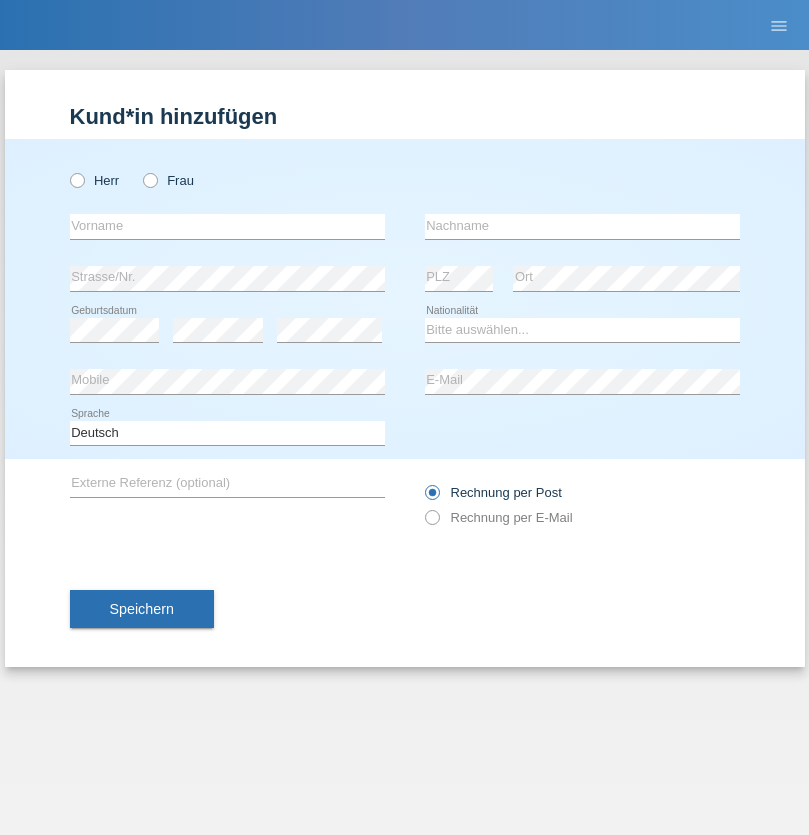 scroll, scrollTop: 0, scrollLeft: 0, axis: both 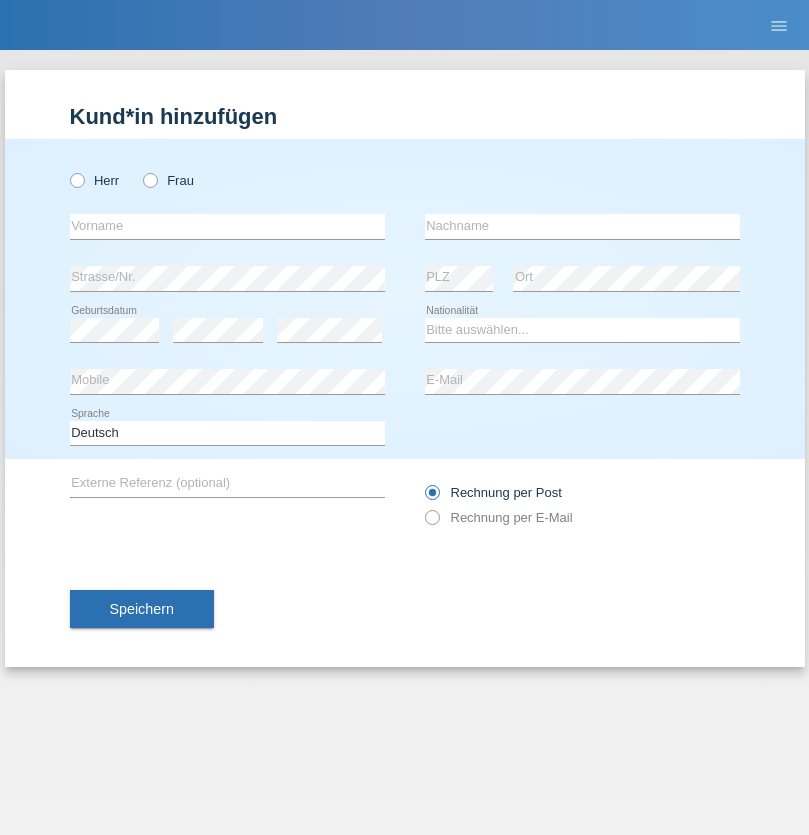 radio on "true" 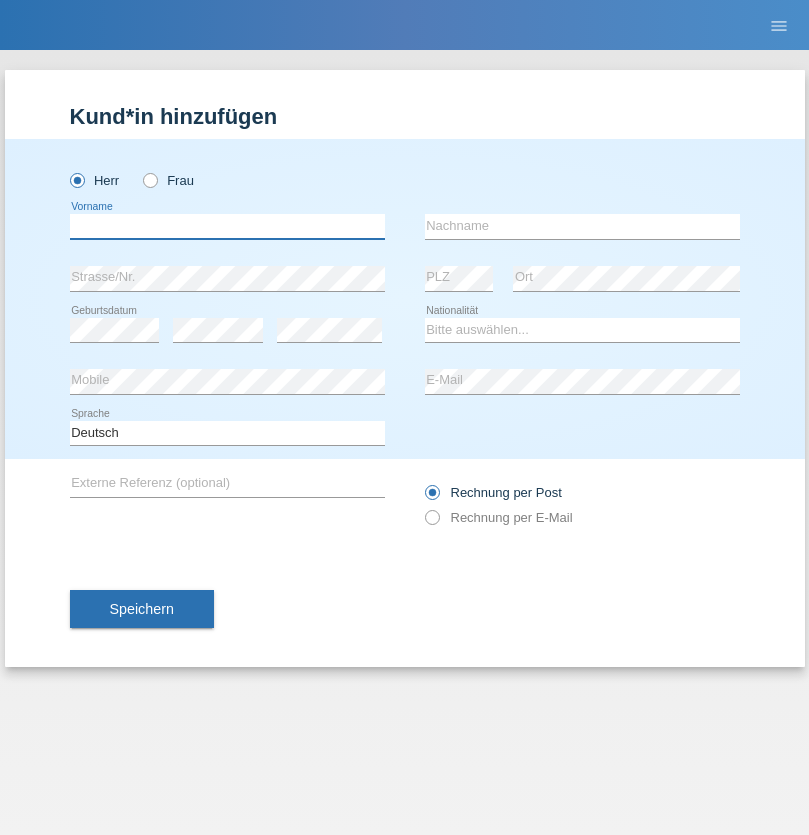 click at bounding box center [227, 226] 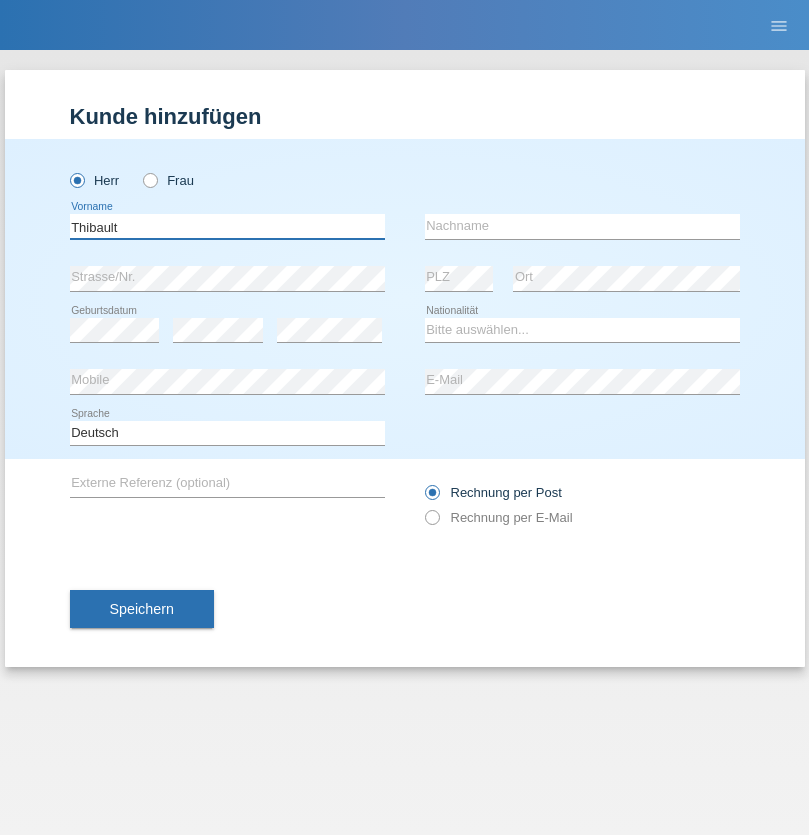 type on "Thibault" 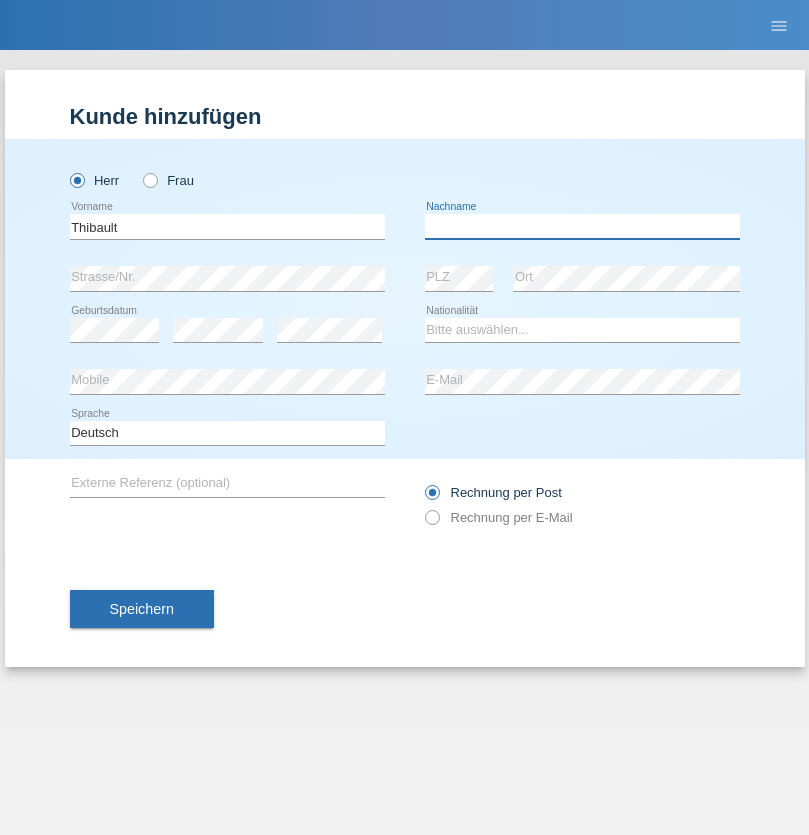 click at bounding box center (582, 226) 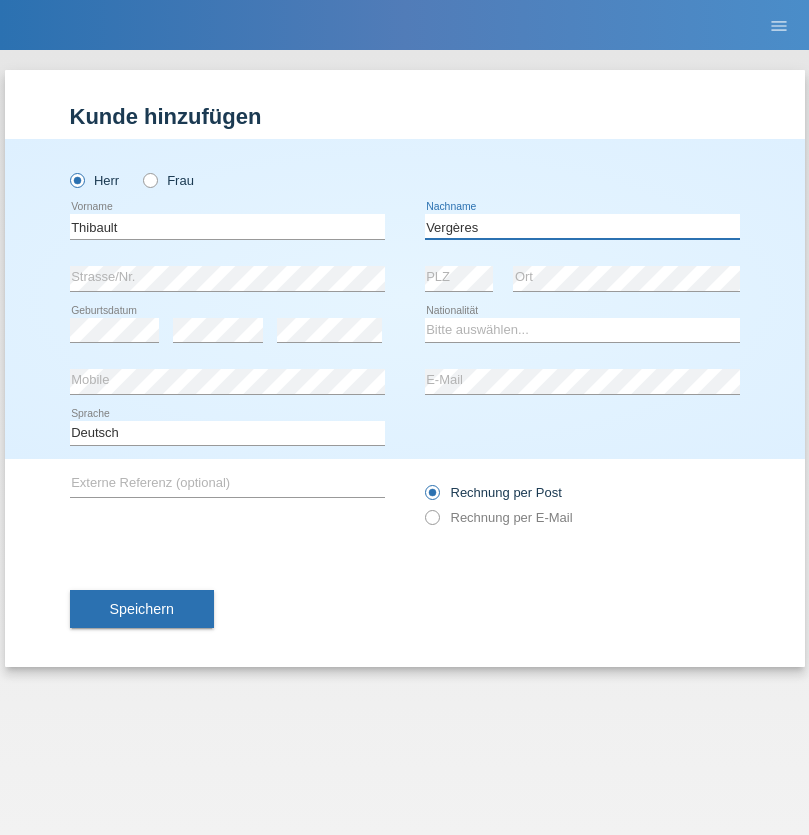 type on "Vergères" 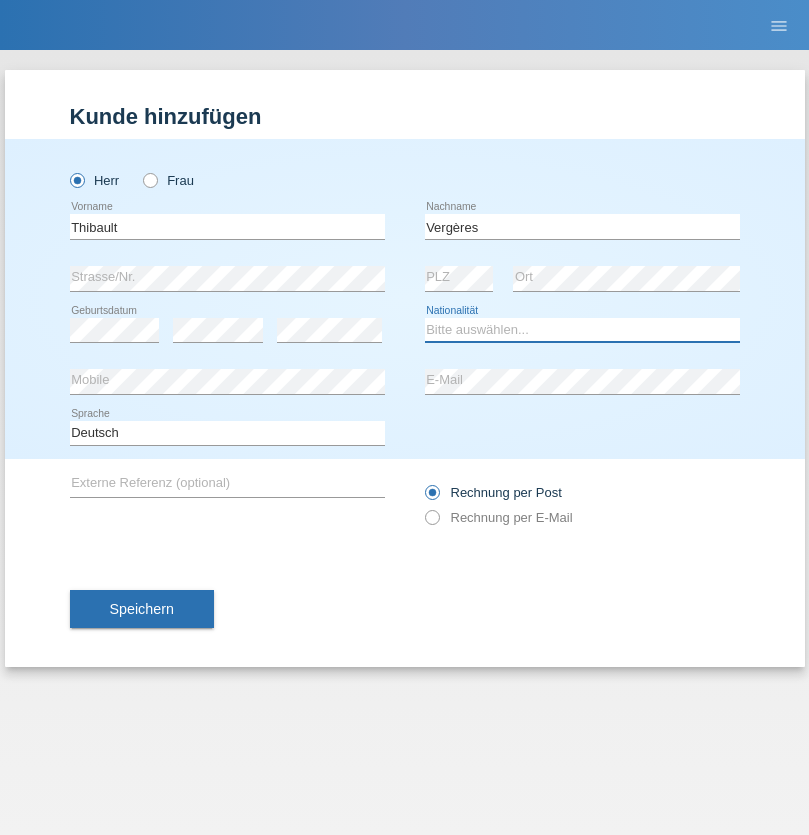 select on "CH" 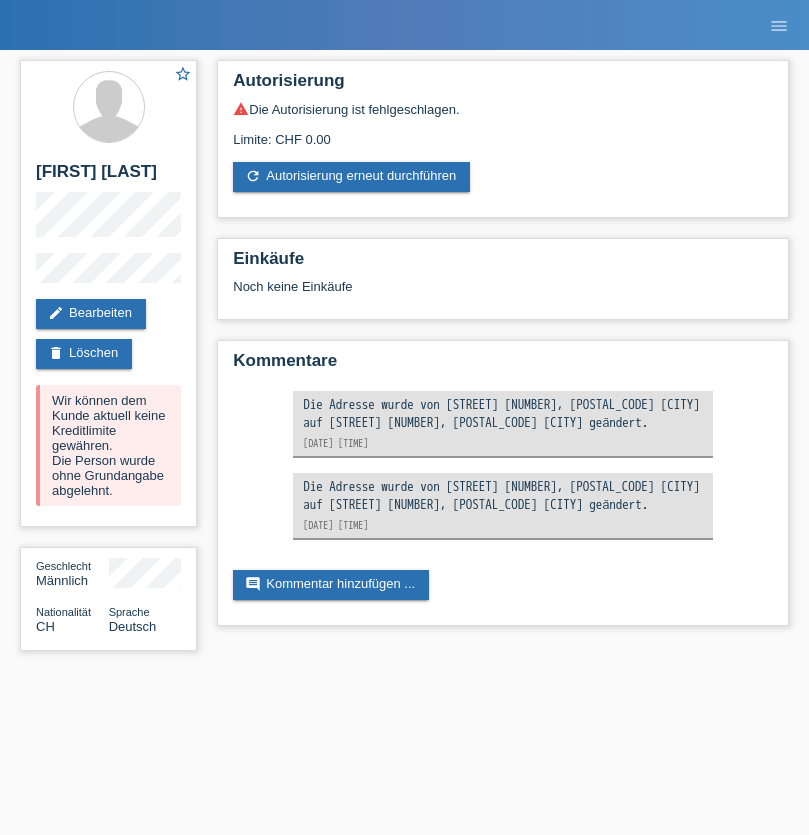 scroll, scrollTop: 0, scrollLeft: 0, axis: both 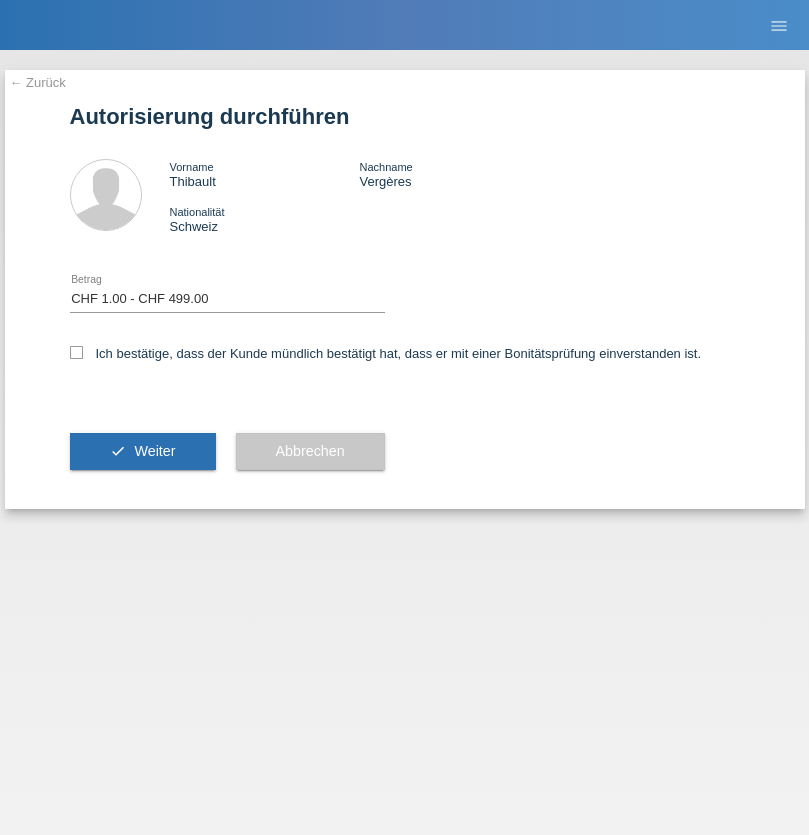 select on "1" 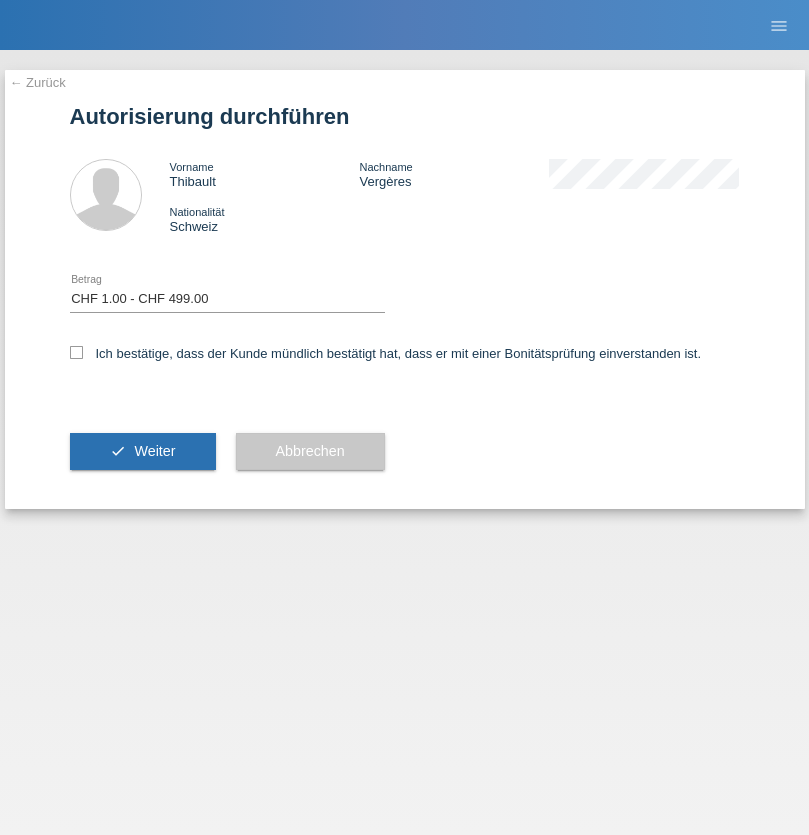 scroll, scrollTop: 0, scrollLeft: 0, axis: both 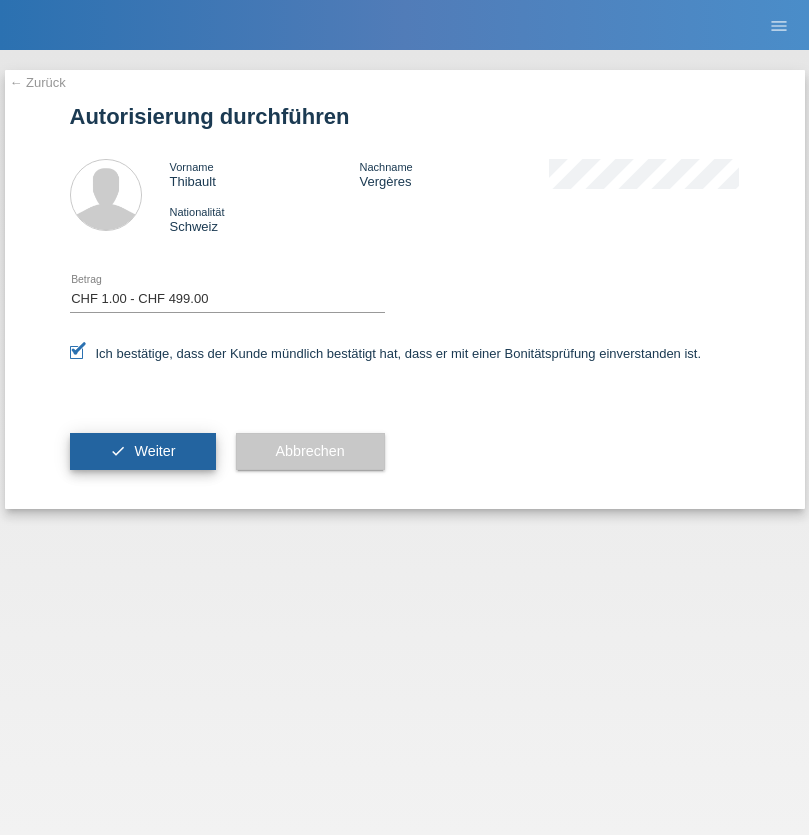 click on "Weiter" at bounding box center [154, 451] 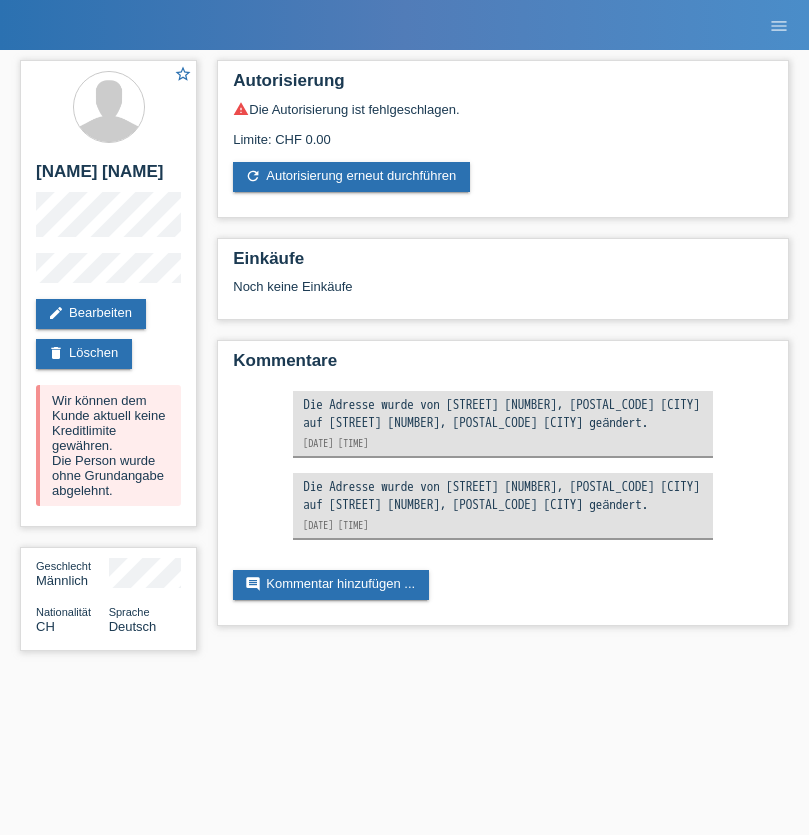 scroll, scrollTop: 0, scrollLeft: 0, axis: both 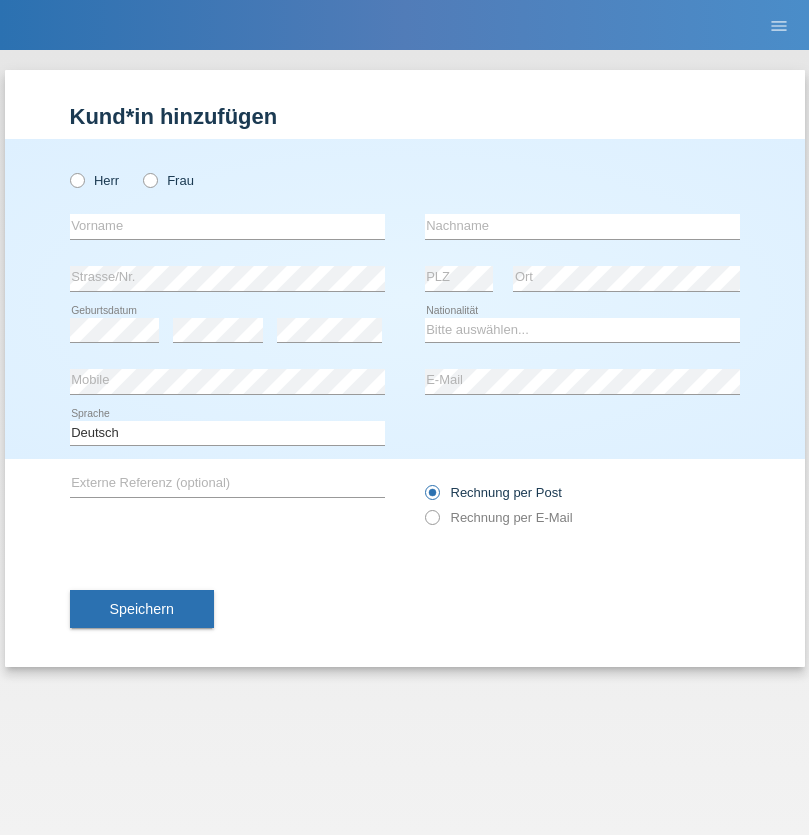 radio on "true" 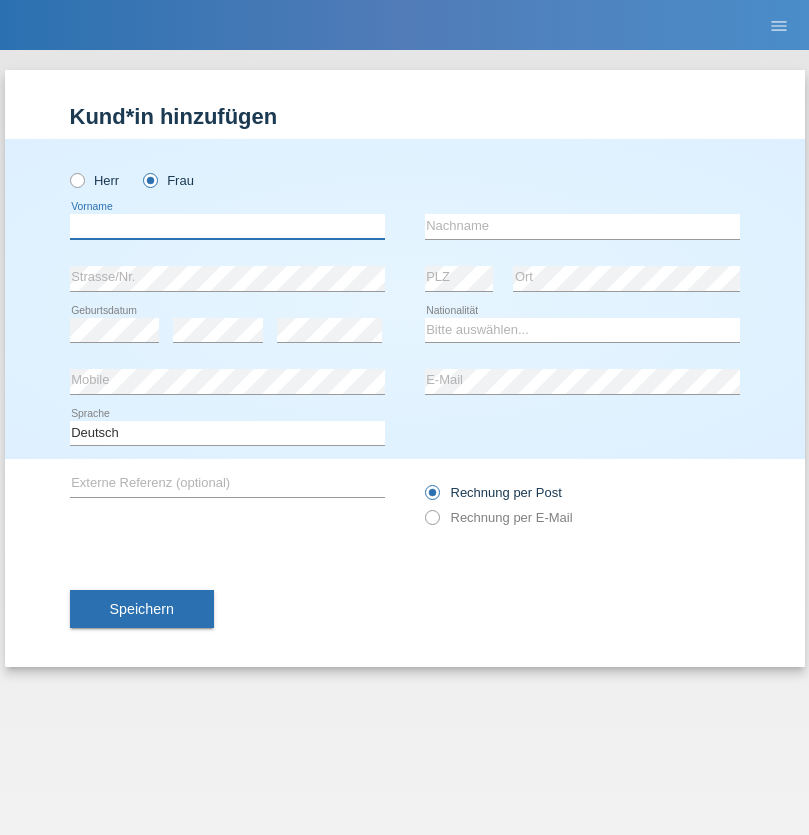 click at bounding box center [227, 226] 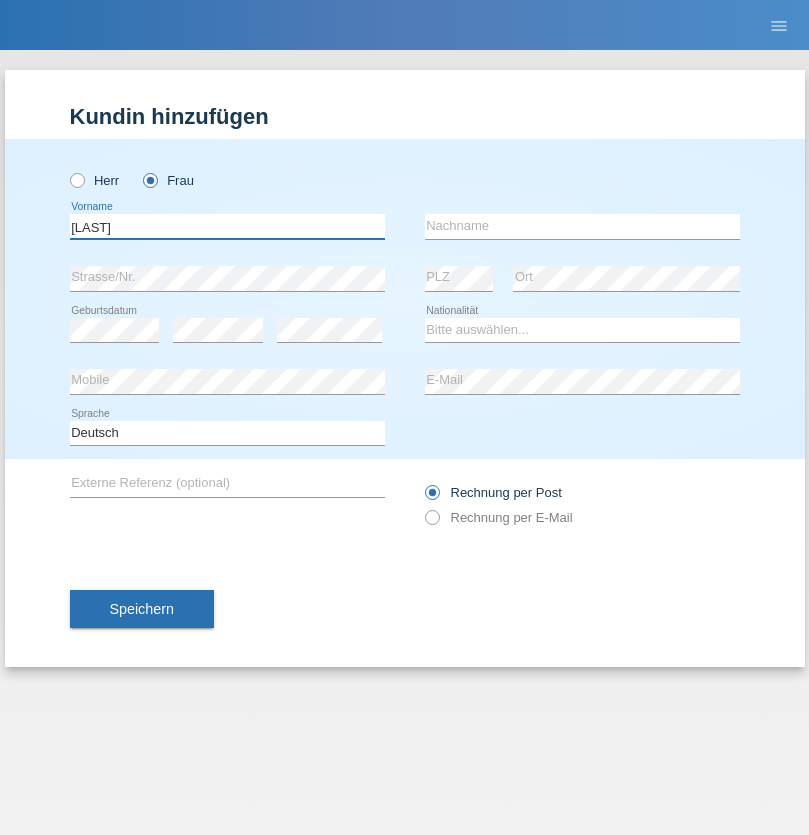 type on "[LAST]" 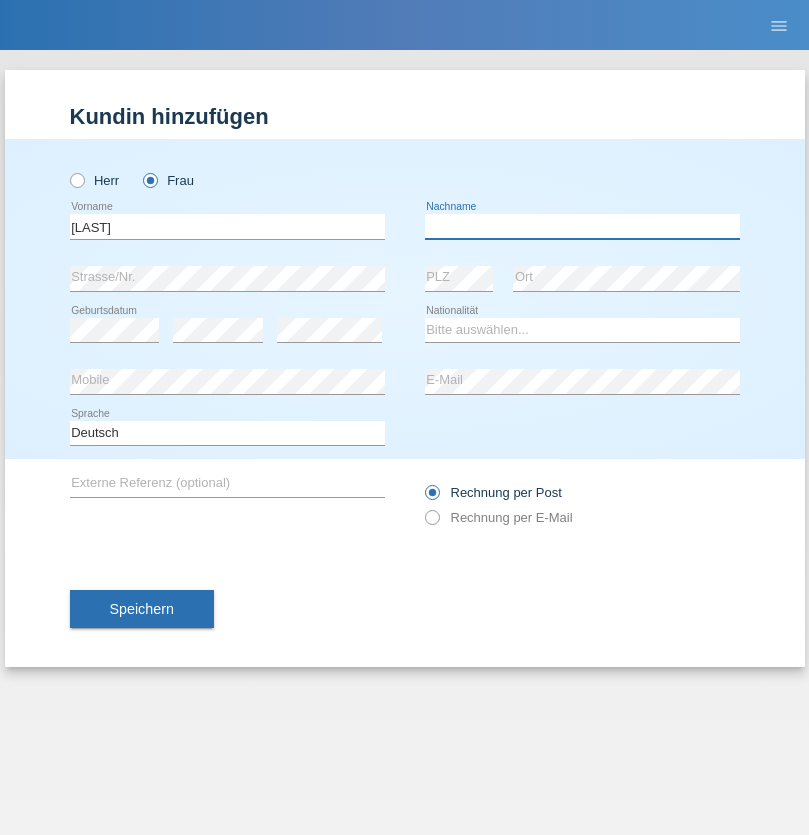 click at bounding box center (582, 226) 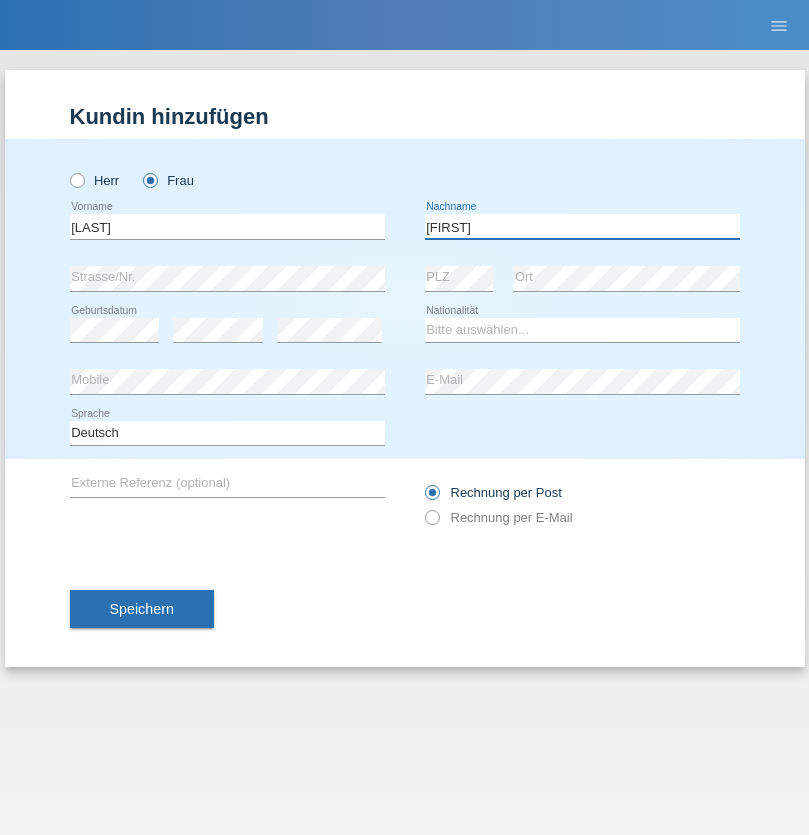 type on "[FIRST]" 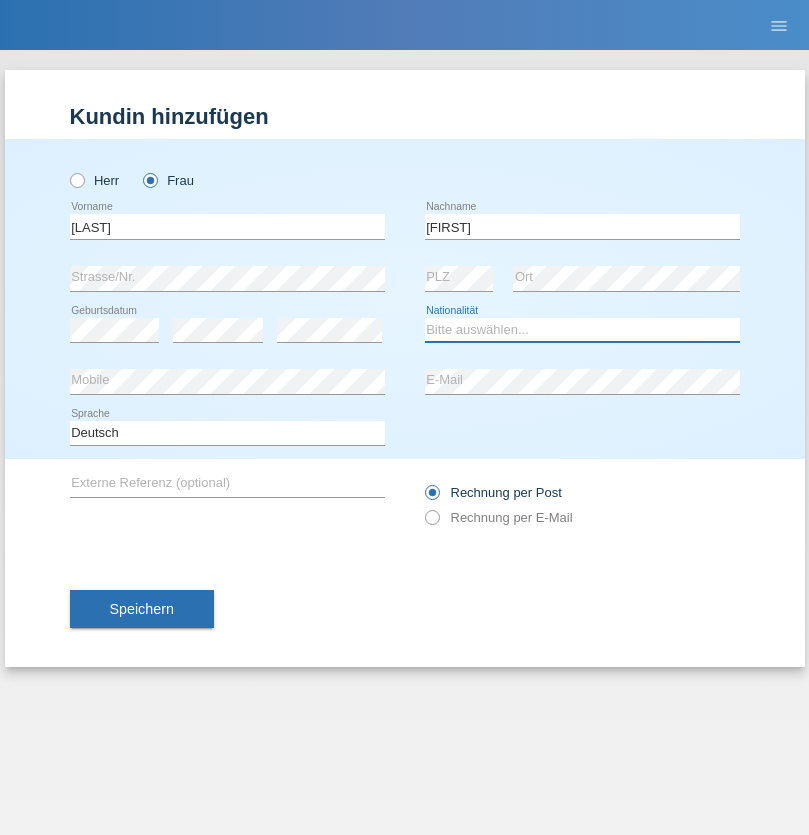 select on "CH" 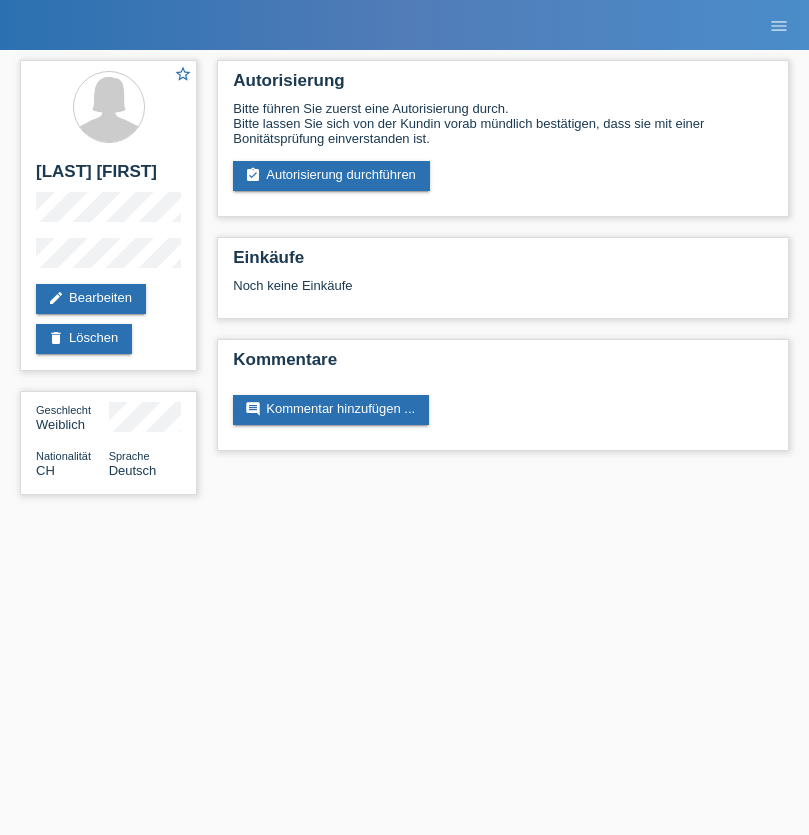 scroll, scrollTop: 0, scrollLeft: 0, axis: both 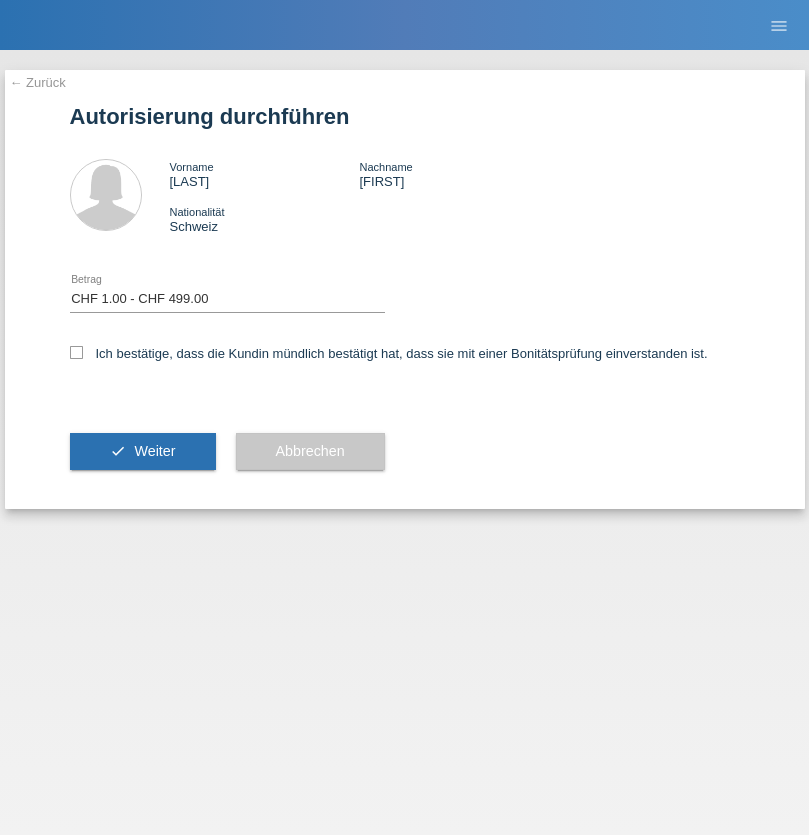 select on "1" 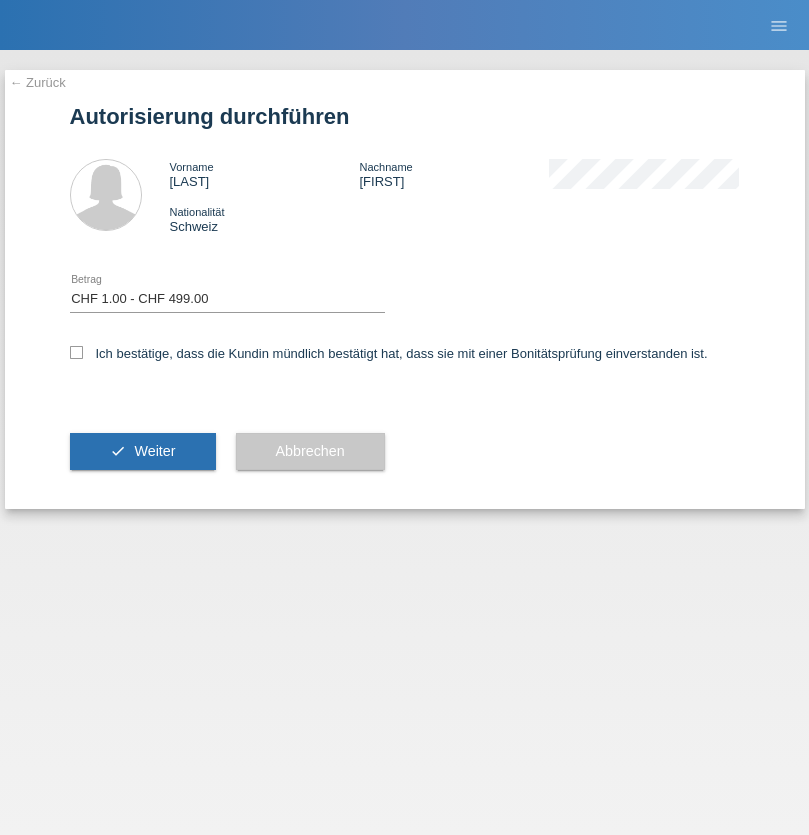 checkbox on "true" 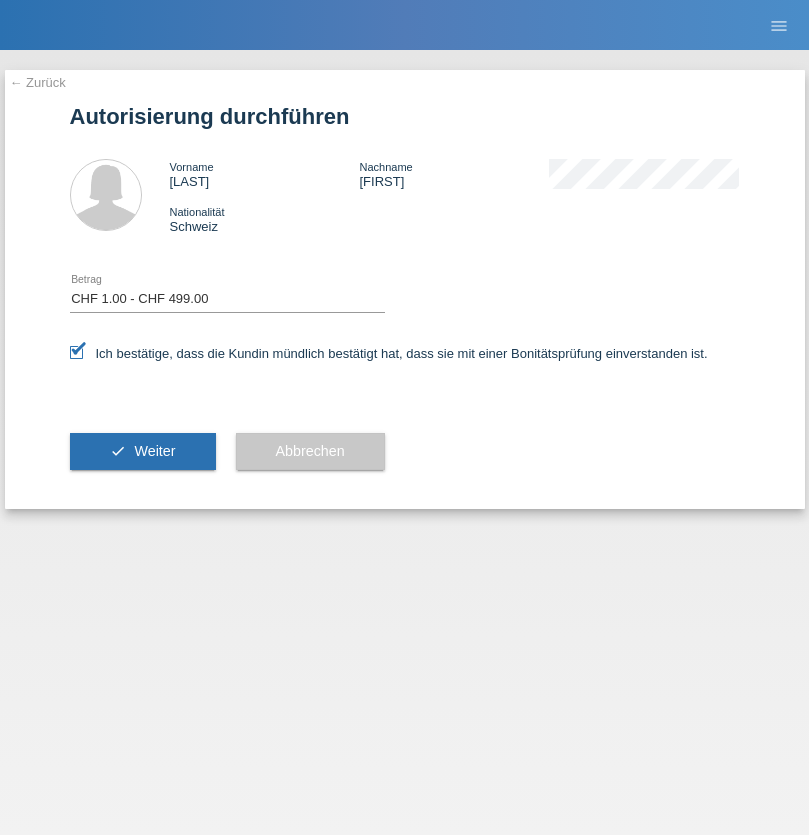 scroll, scrollTop: 0, scrollLeft: 0, axis: both 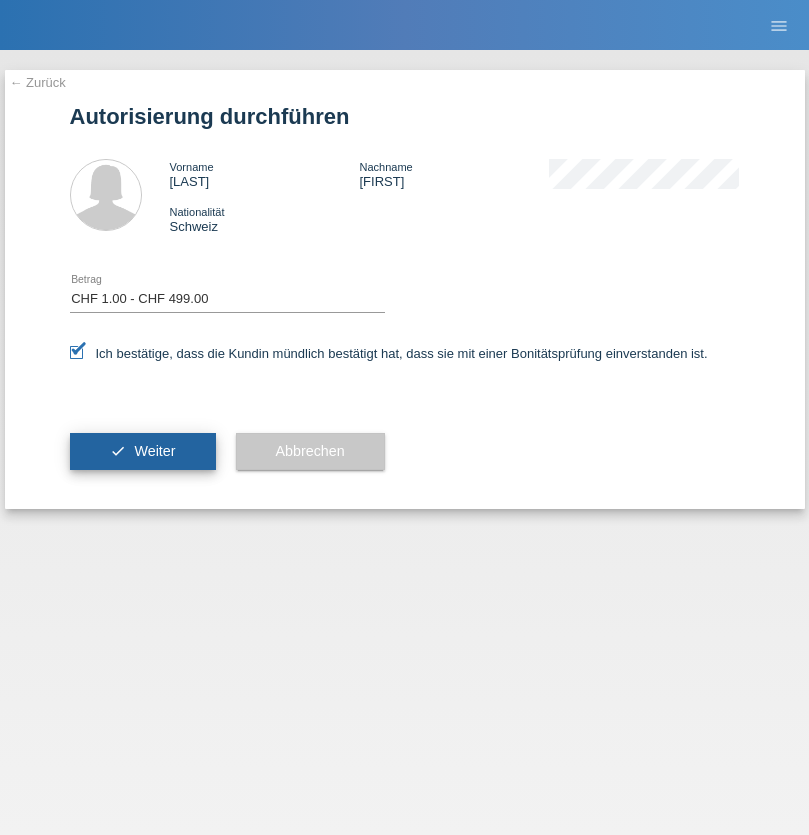 click on "Weiter" at bounding box center [154, 451] 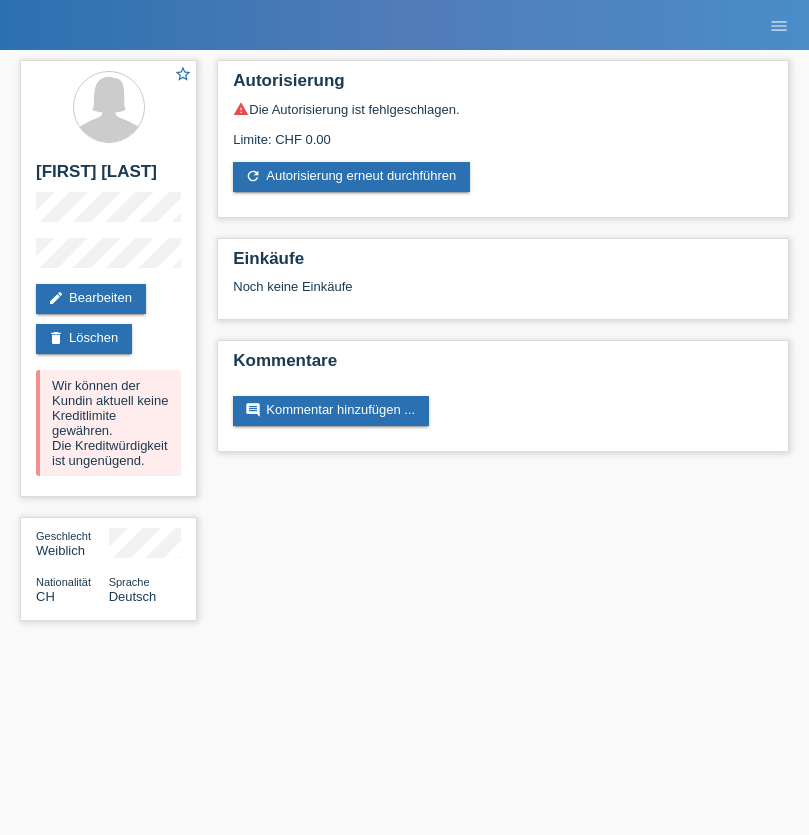 scroll, scrollTop: 0, scrollLeft: 0, axis: both 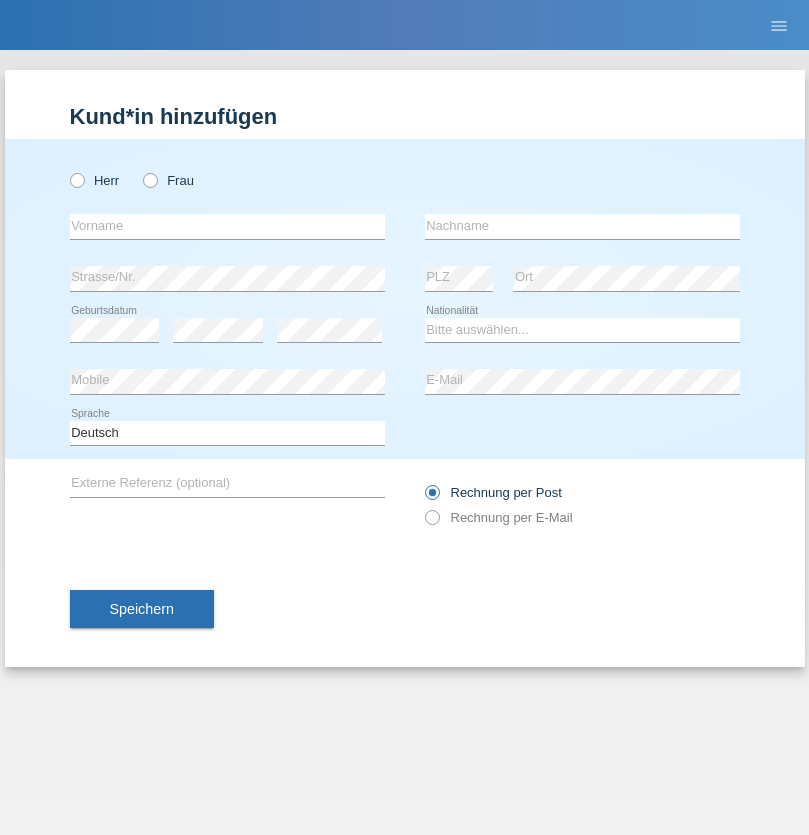 radio on "true" 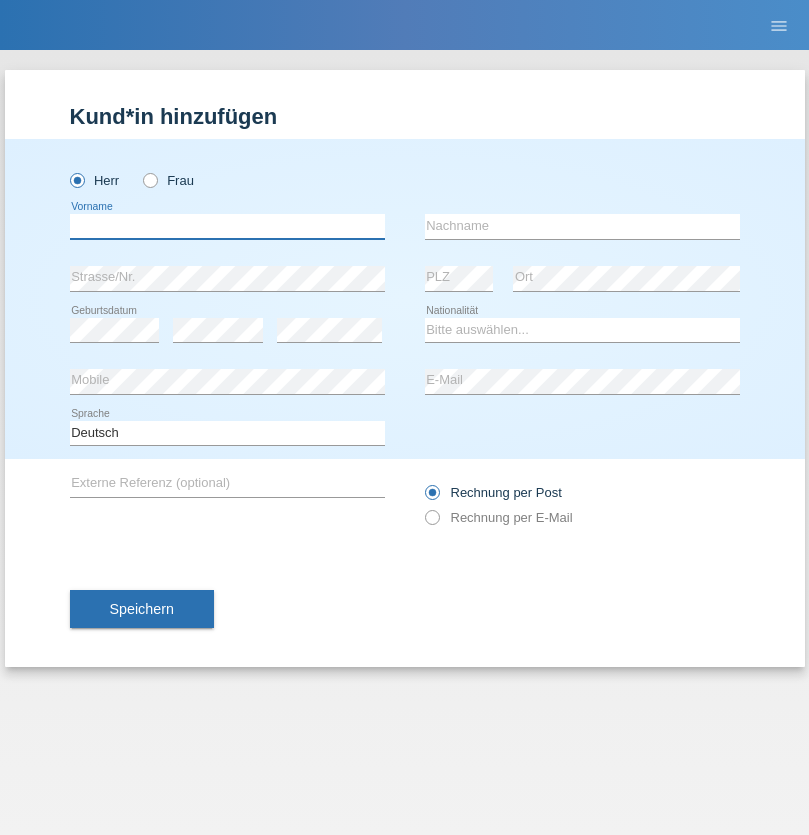 click at bounding box center (227, 226) 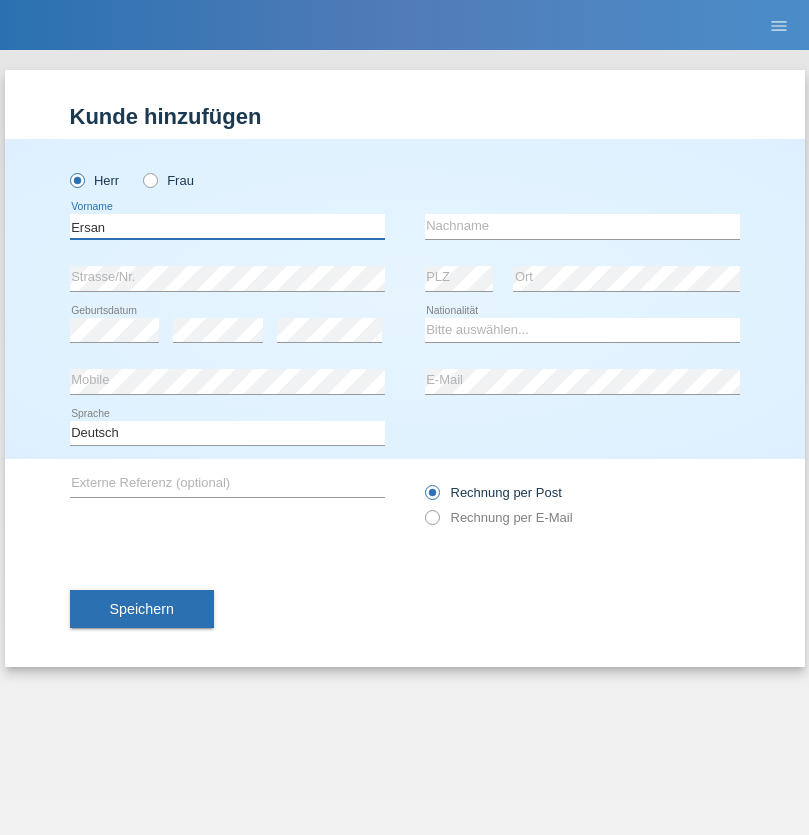 type on "Ersan" 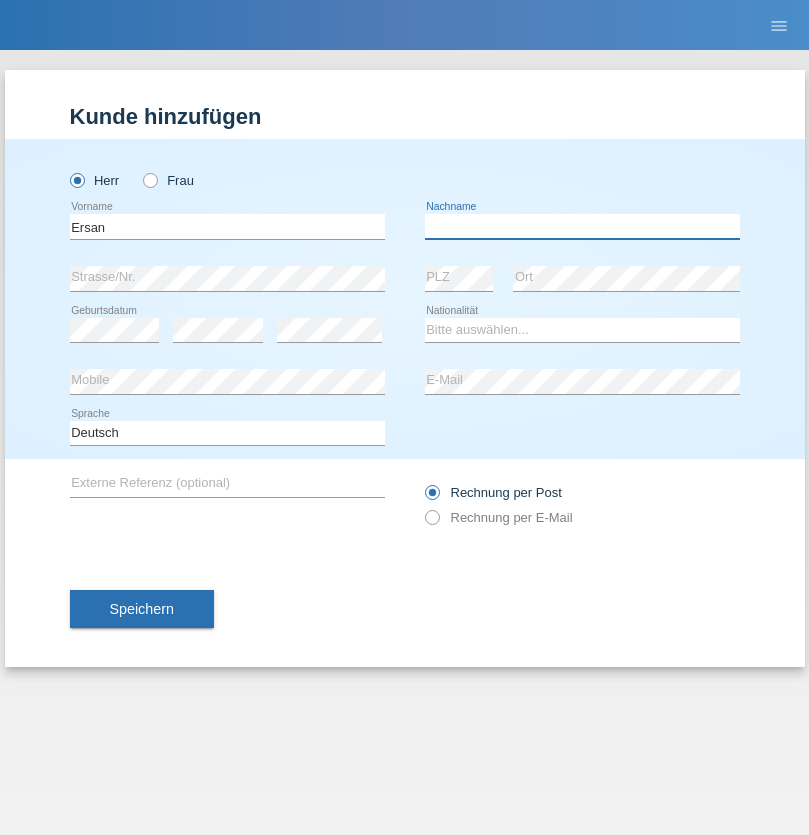 click at bounding box center (582, 226) 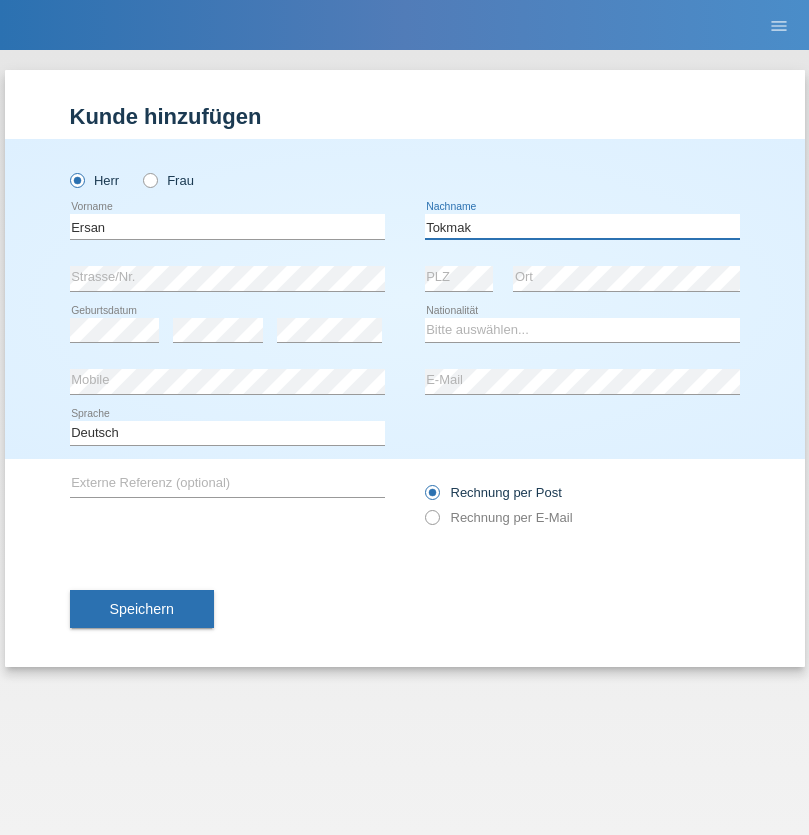 type on "Tokmak" 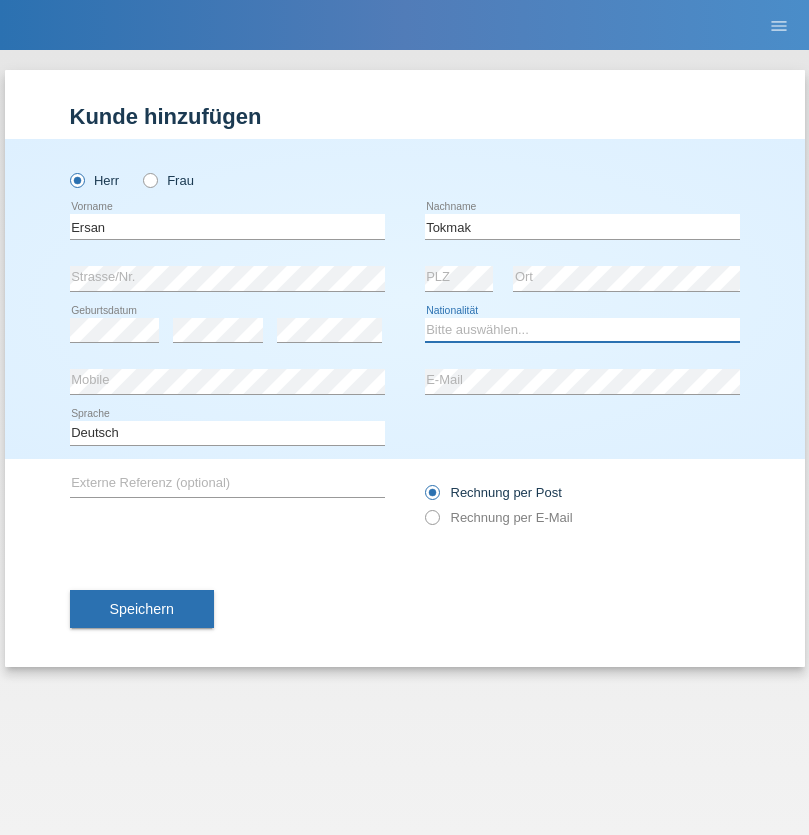 select on "CH" 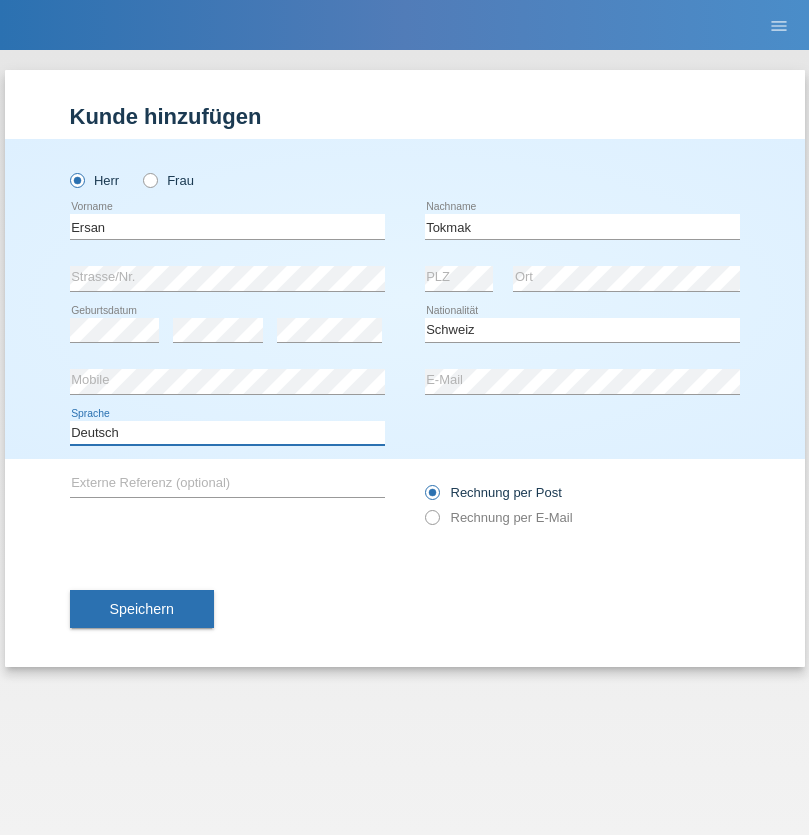 select on "en" 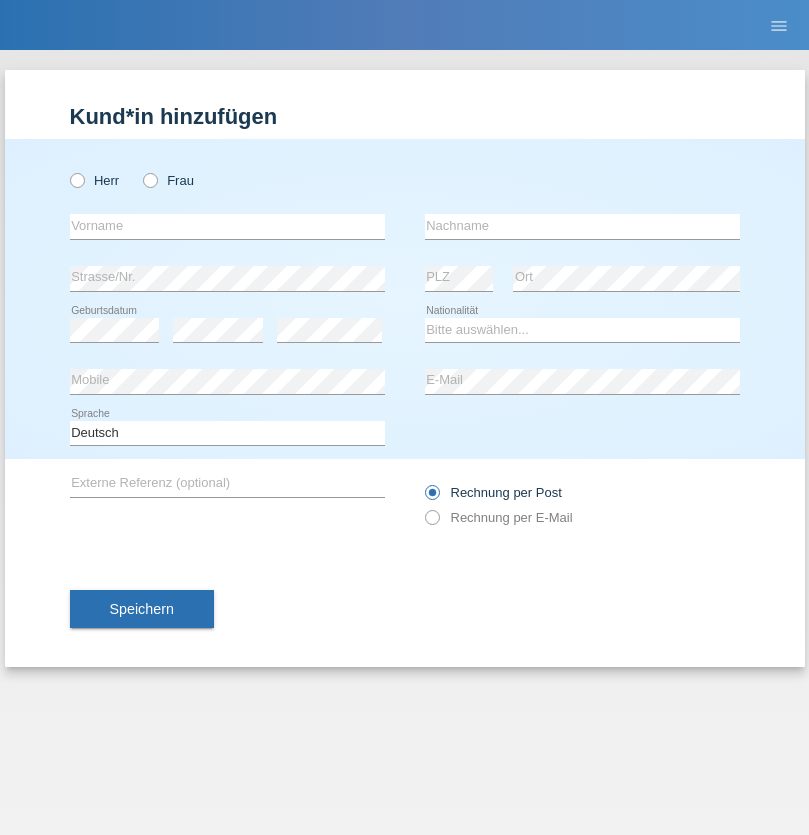 scroll, scrollTop: 0, scrollLeft: 0, axis: both 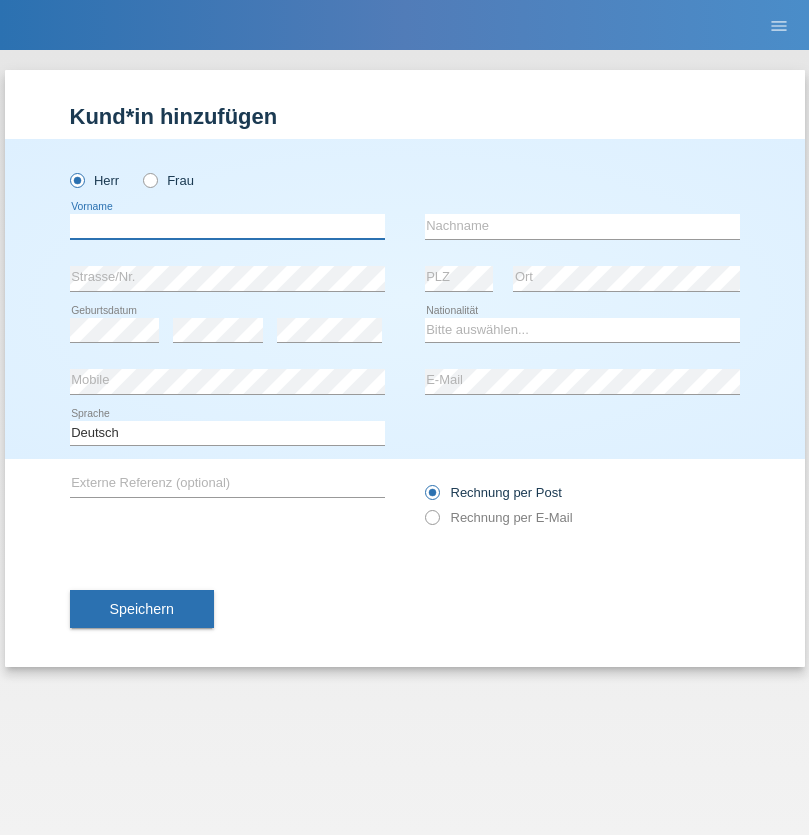 click at bounding box center (227, 226) 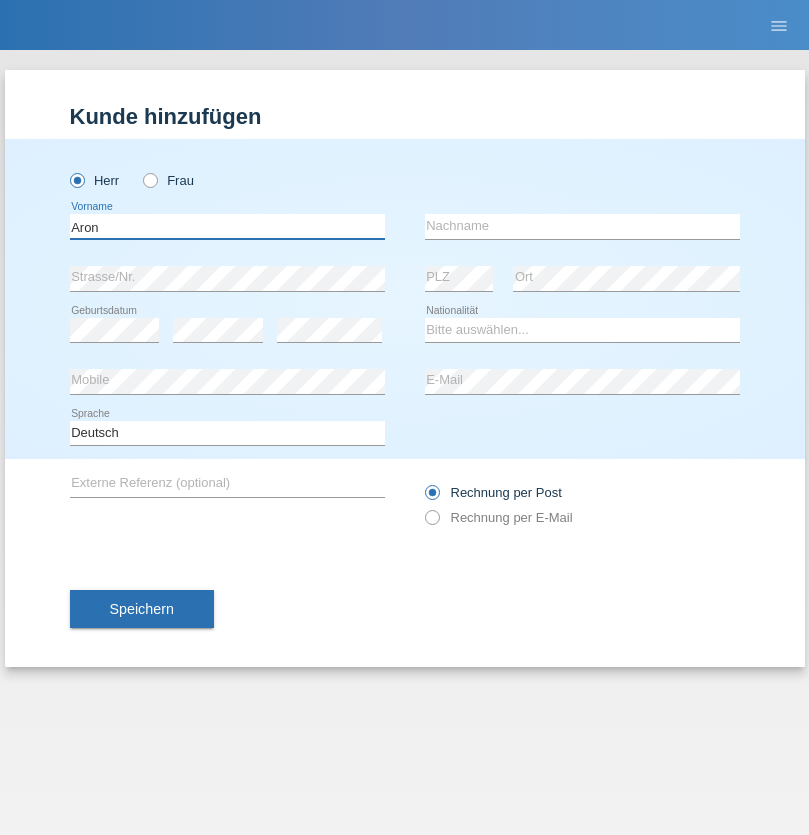 type on "Aron" 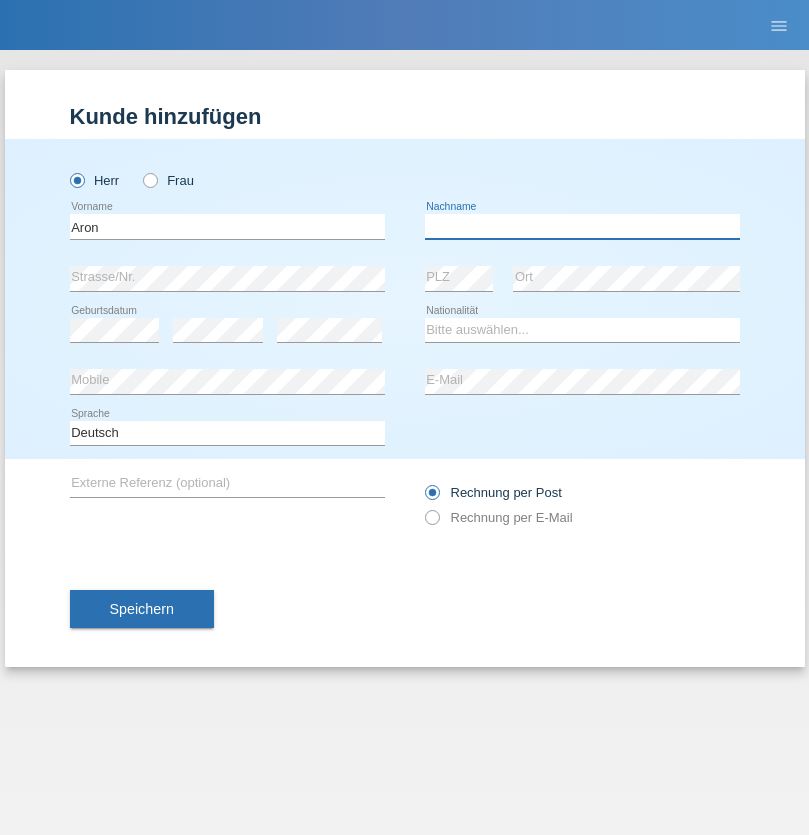 click at bounding box center (582, 226) 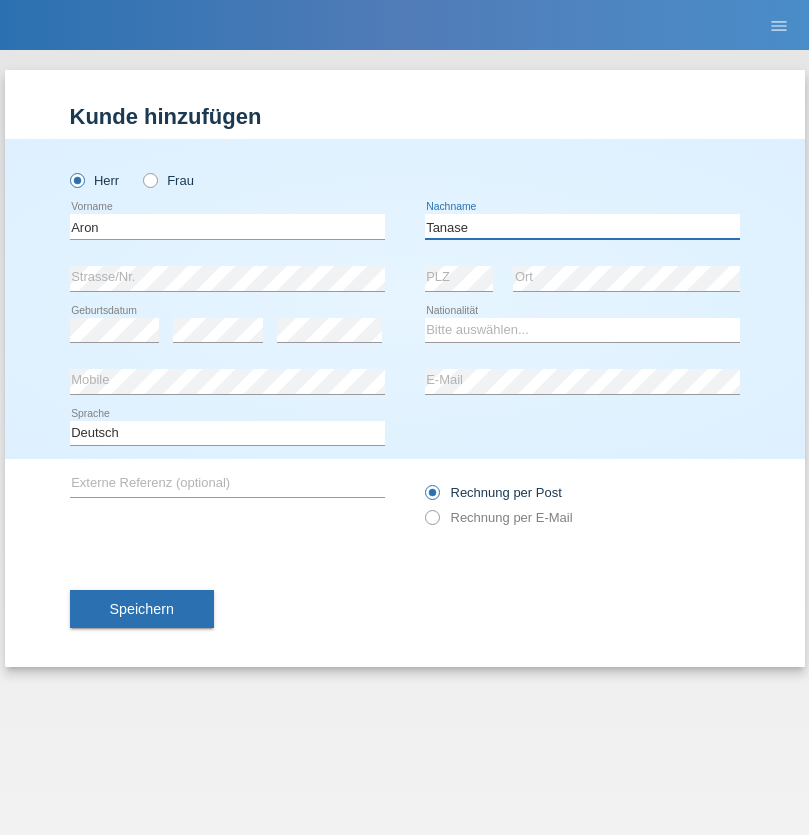 type on "Tanase" 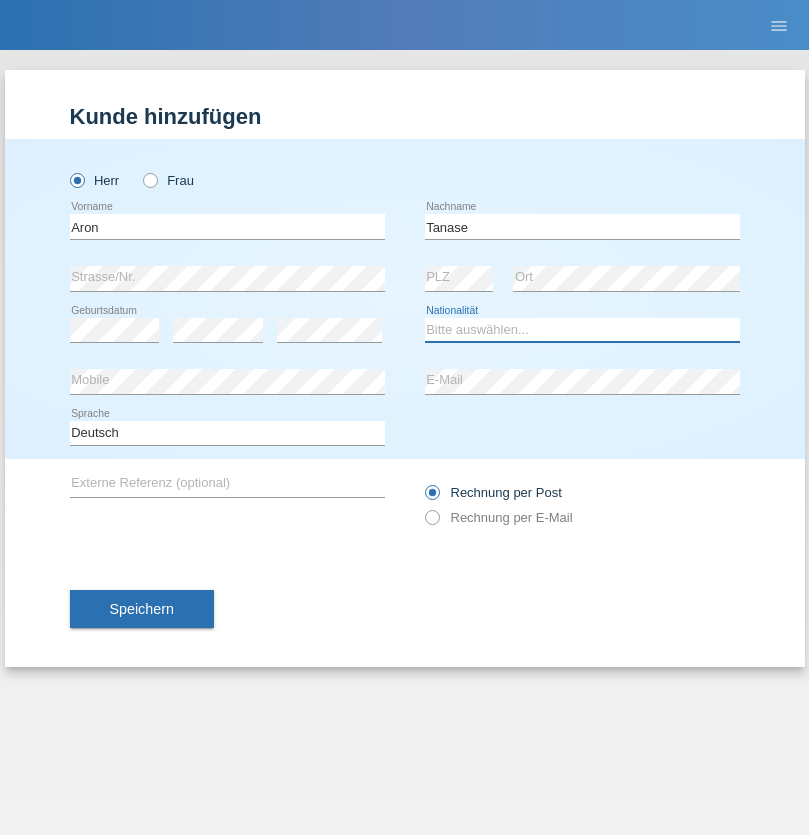 select on "RO" 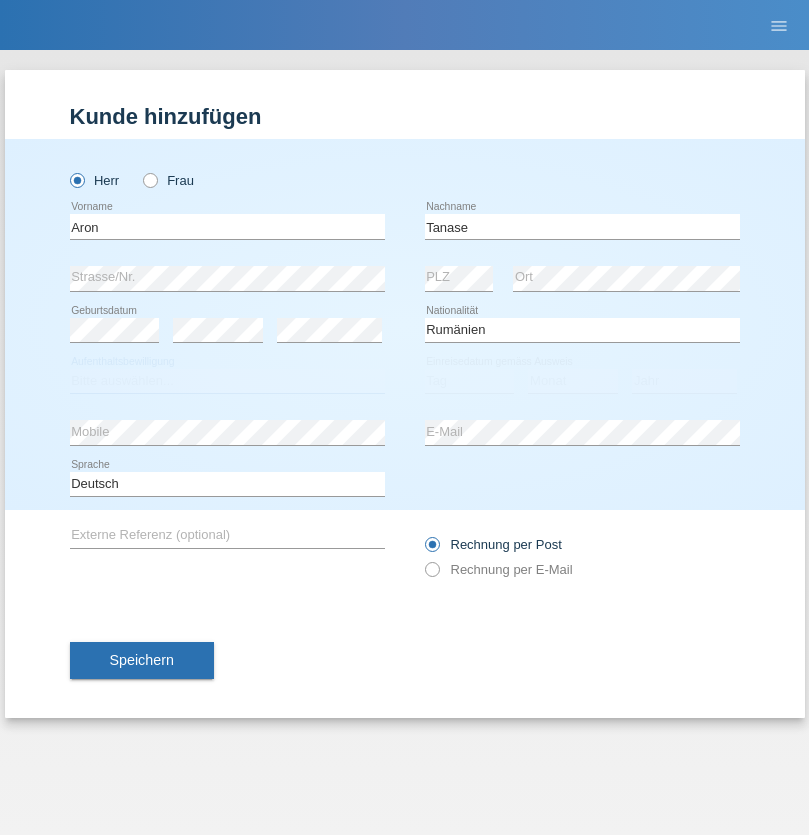 select on "C" 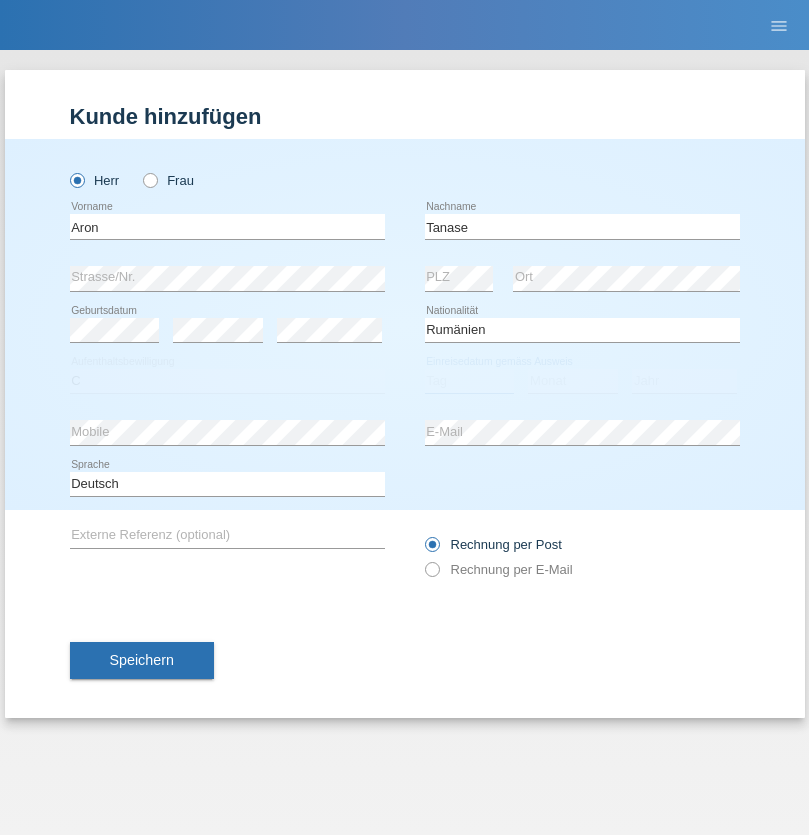 select on "01" 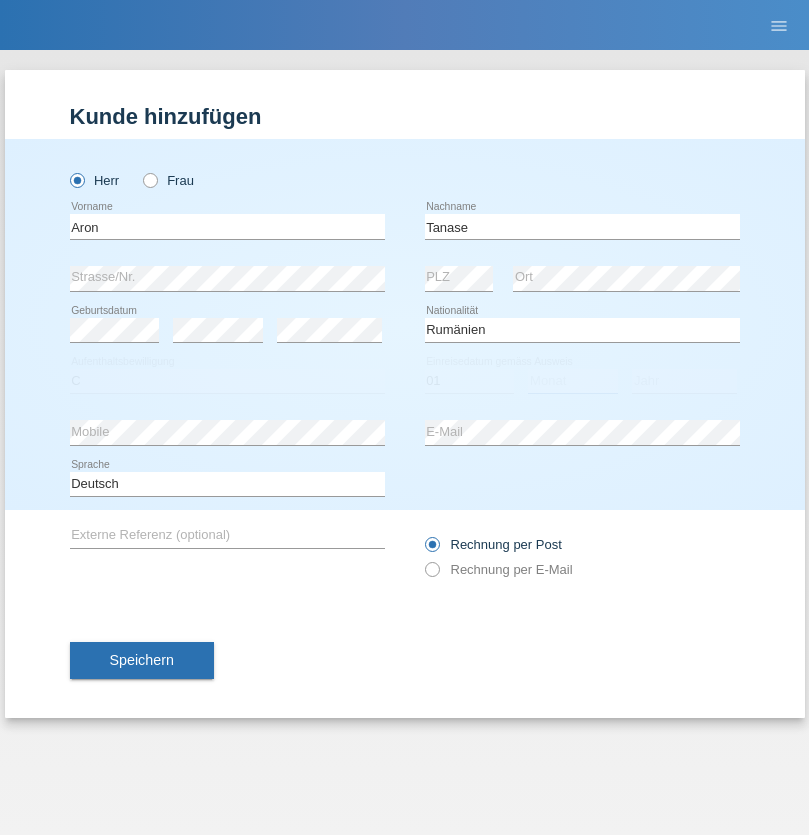 select on "08" 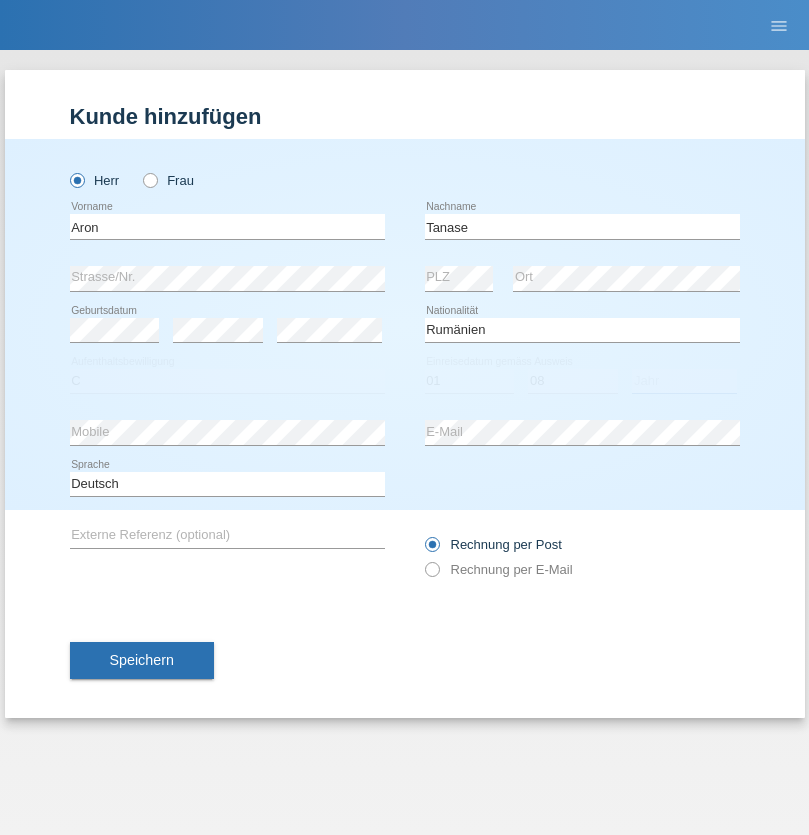 select on "2021" 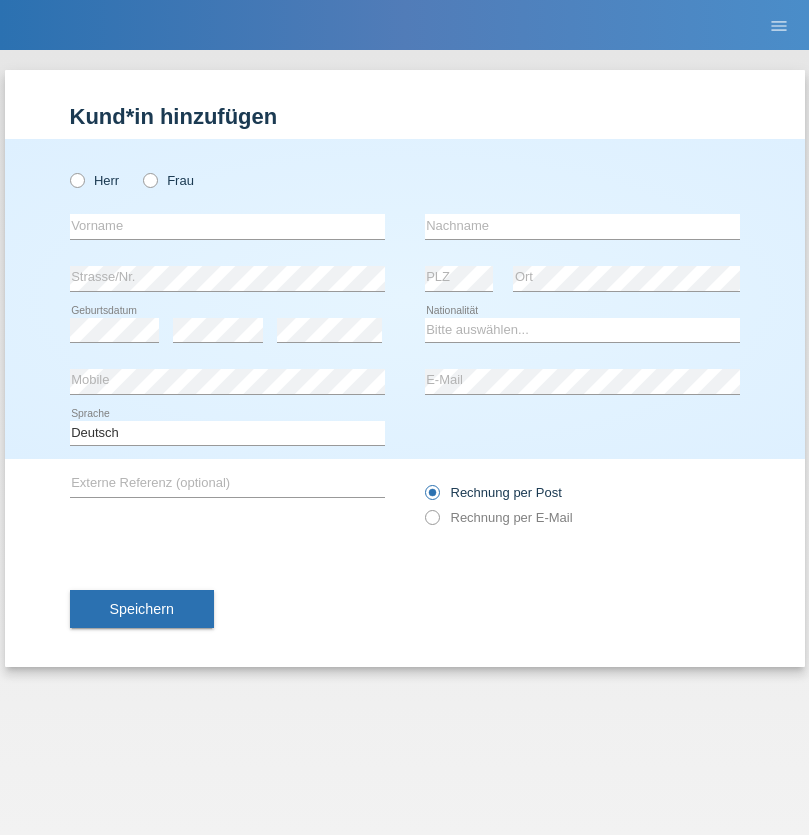 scroll, scrollTop: 0, scrollLeft: 0, axis: both 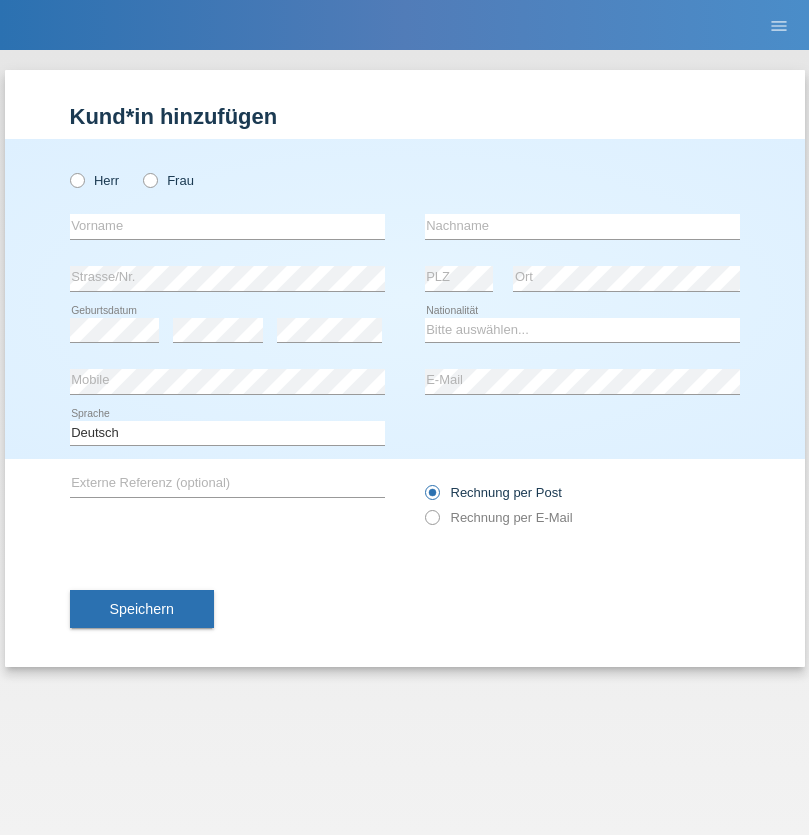 radio on "true" 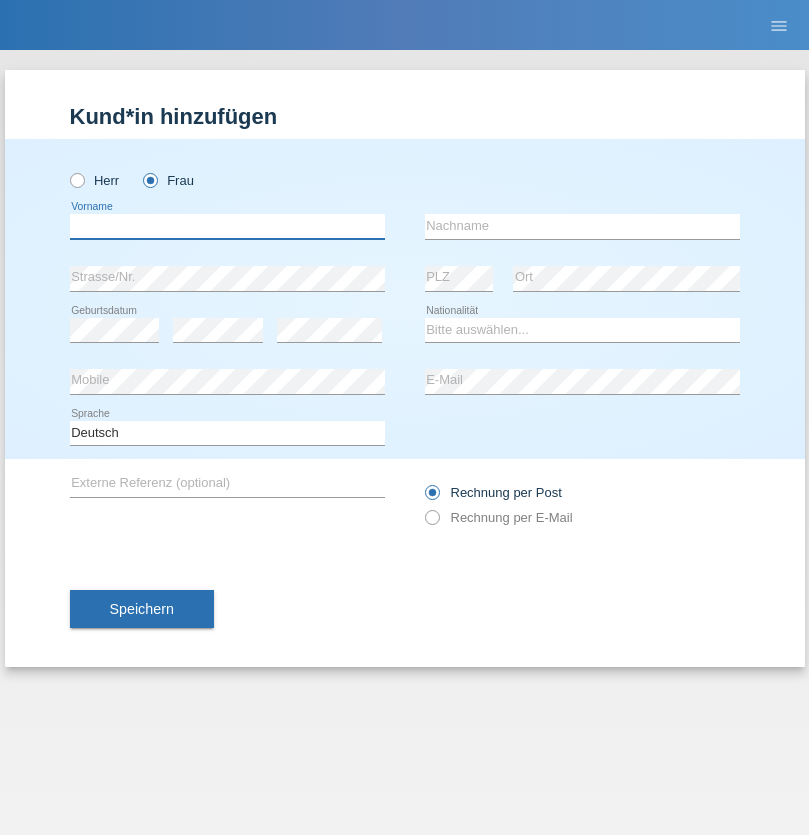 click at bounding box center (227, 226) 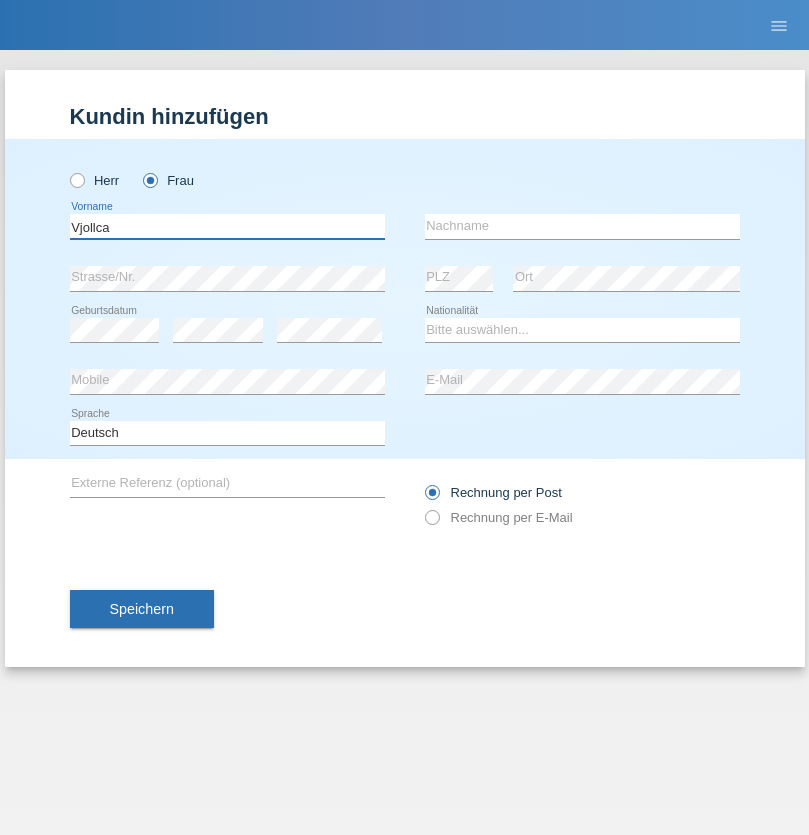 type on "Vjollca" 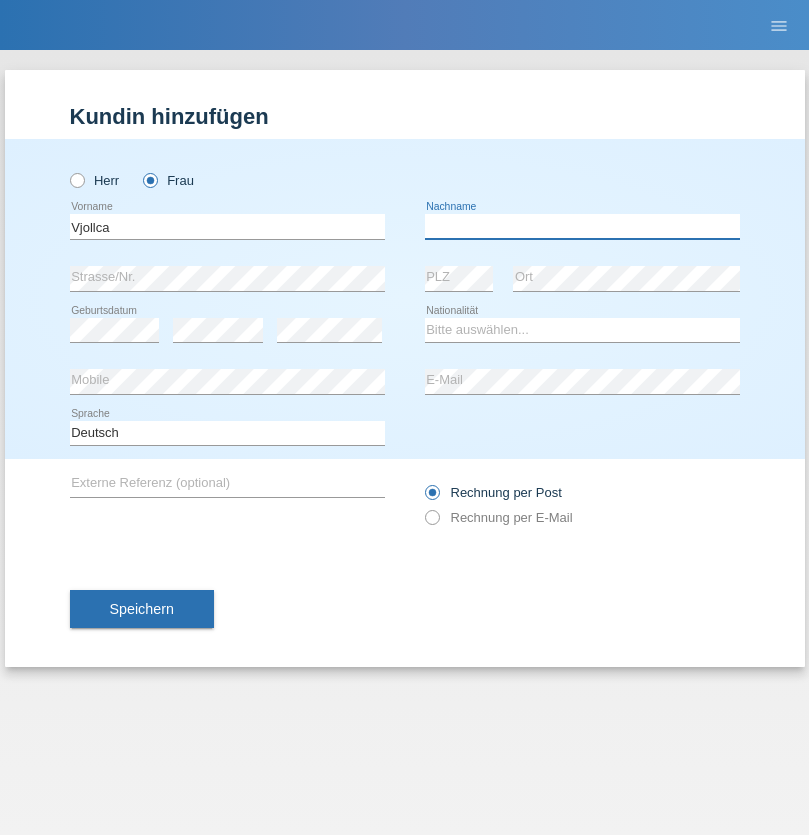 click at bounding box center [582, 226] 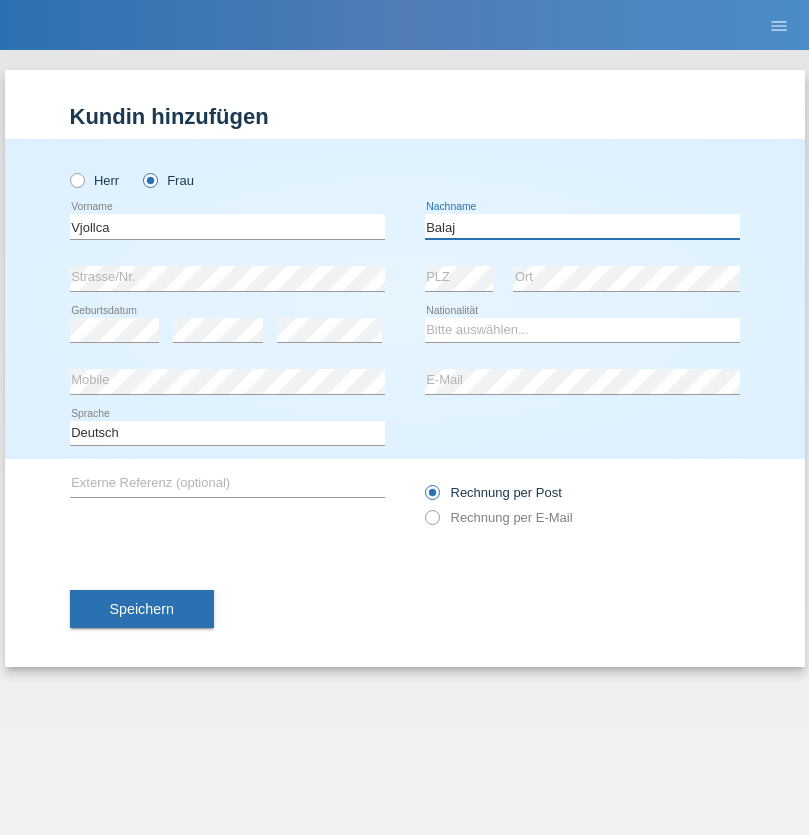 type on "Balaj" 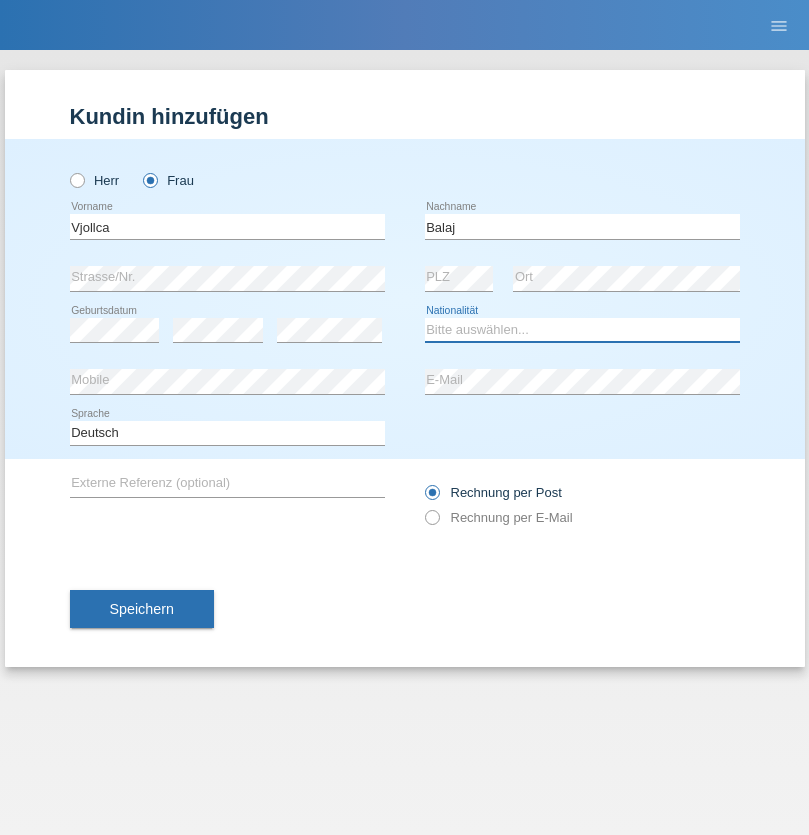 select on "XK" 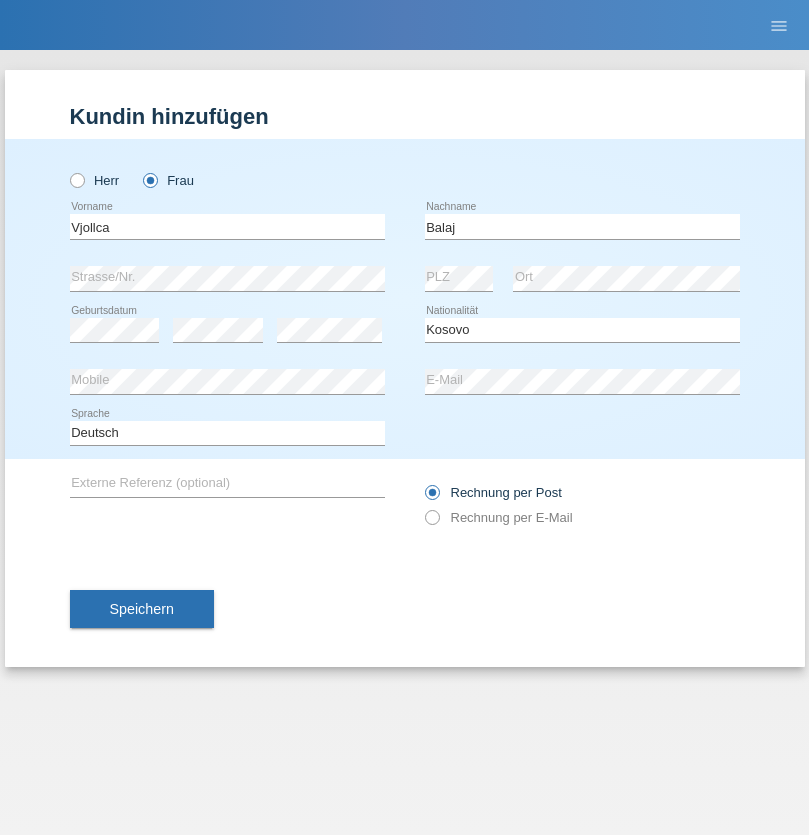 select on "C" 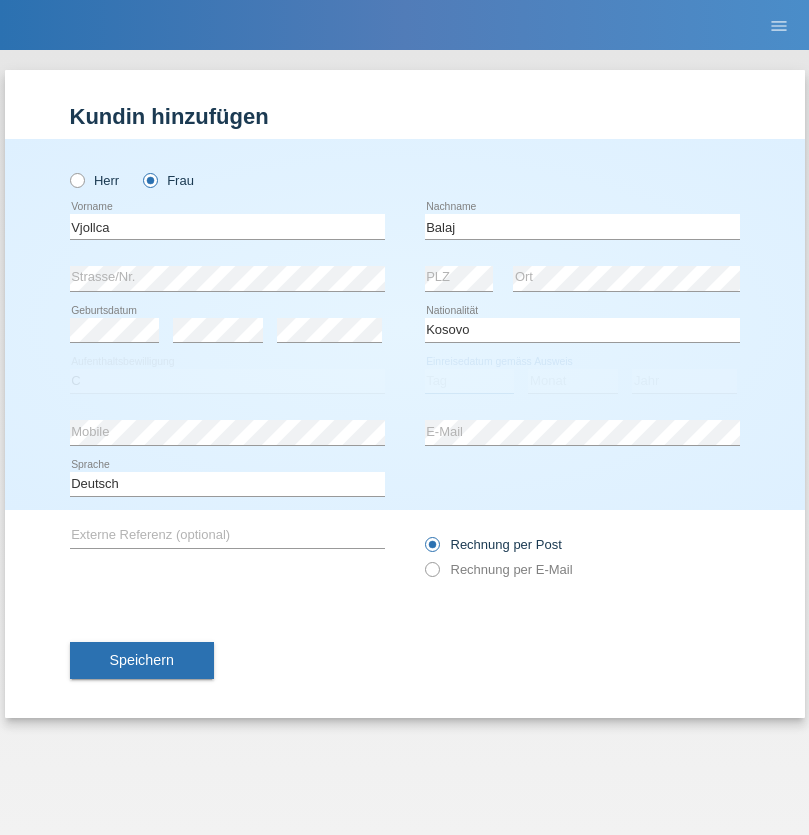 select on "01" 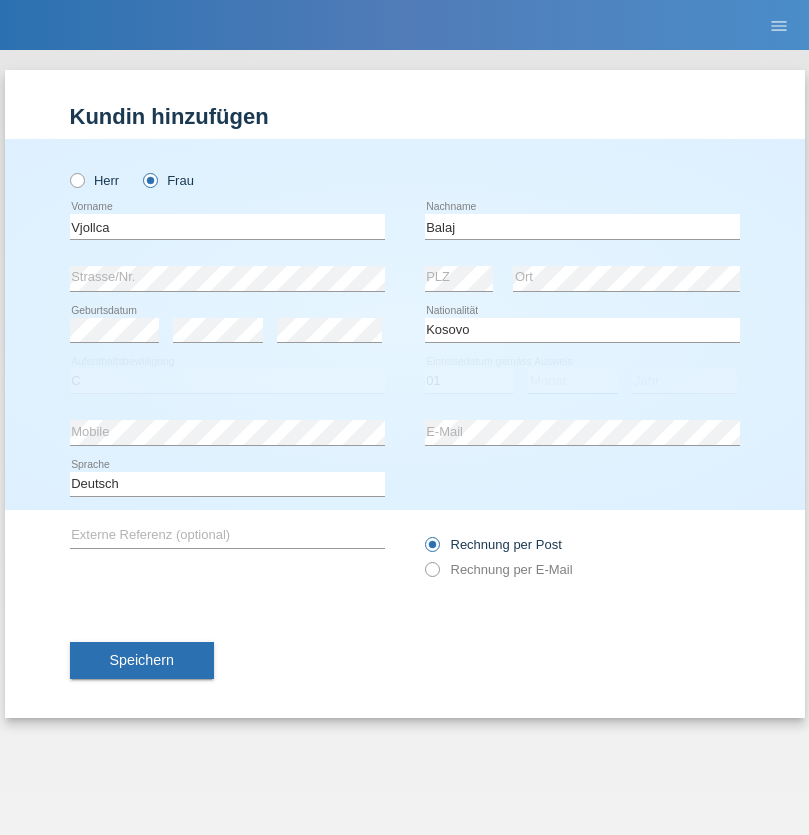 select on "08" 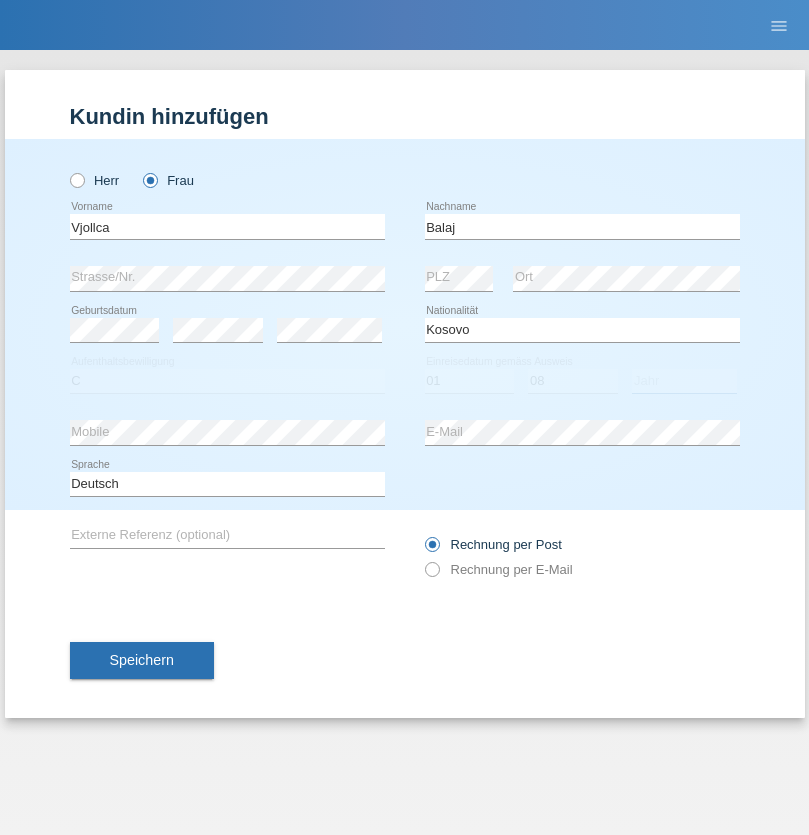 select on "2021" 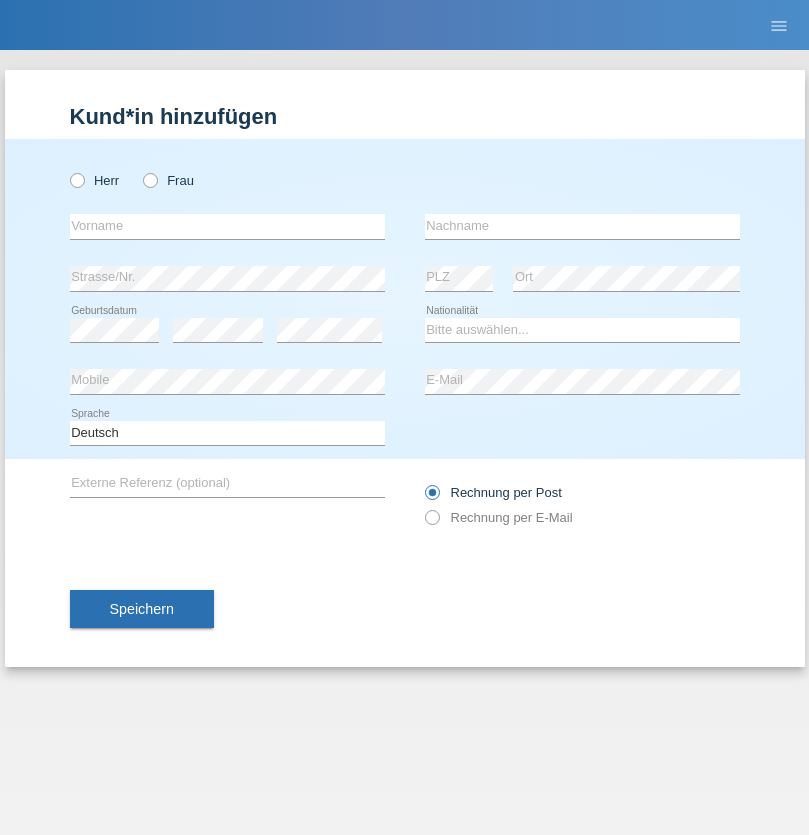 scroll, scrollTop: 0, scrollLeft: 0, axis: both 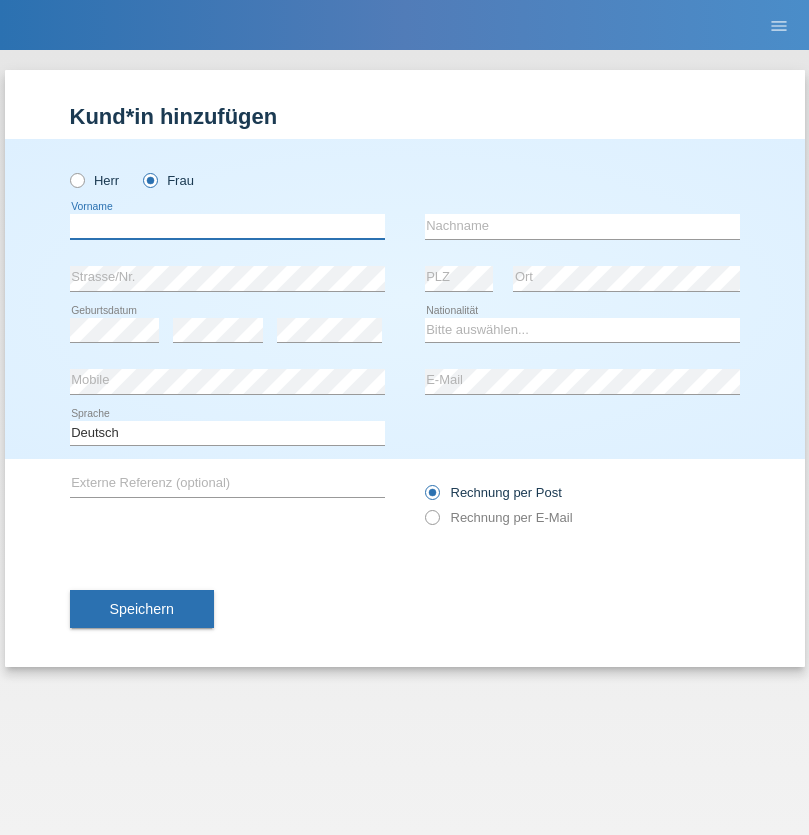 click at bounding box center (227, 226) 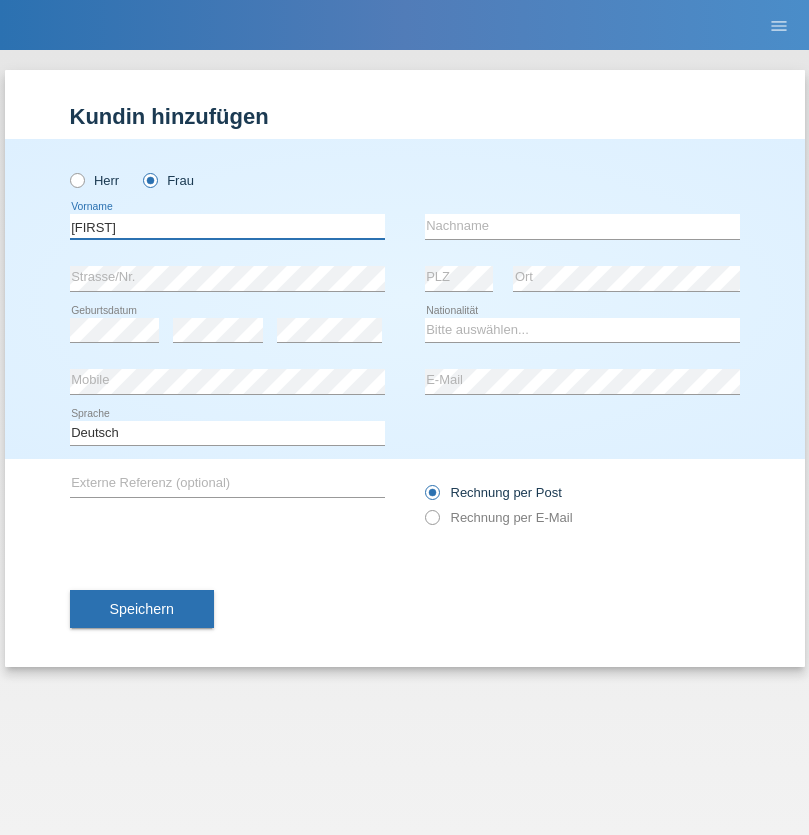 type on "Shannon" 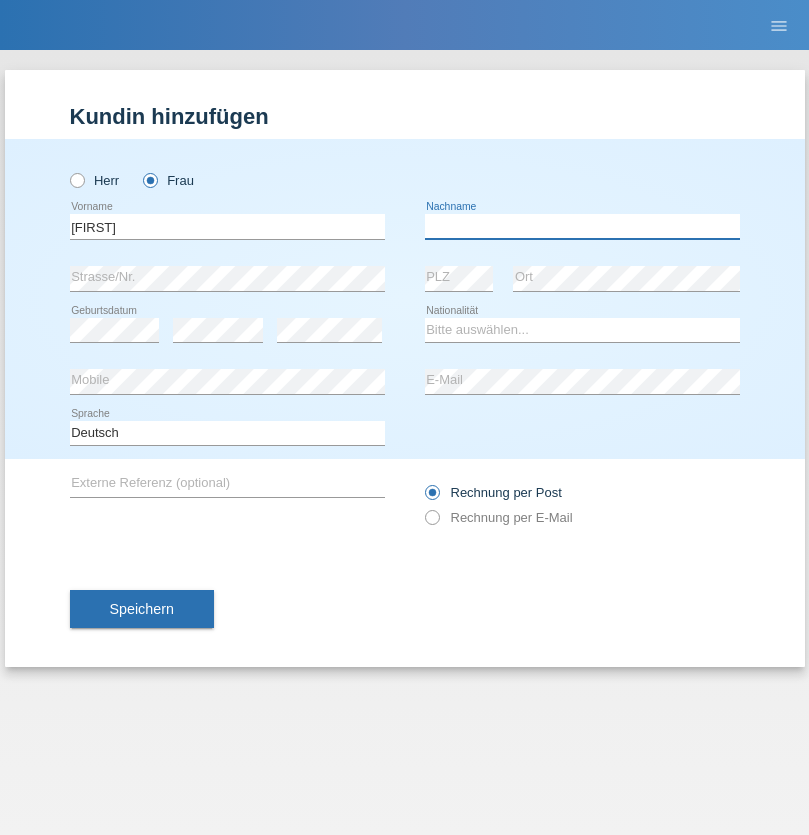 click at bounding box center (582, 226) 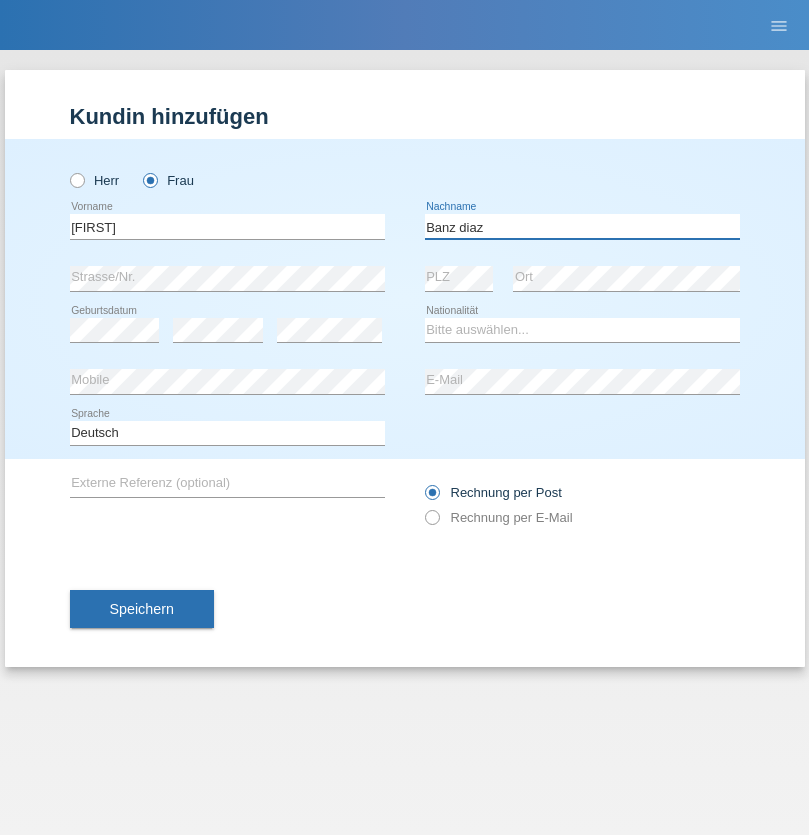 type on "Banz diaz" 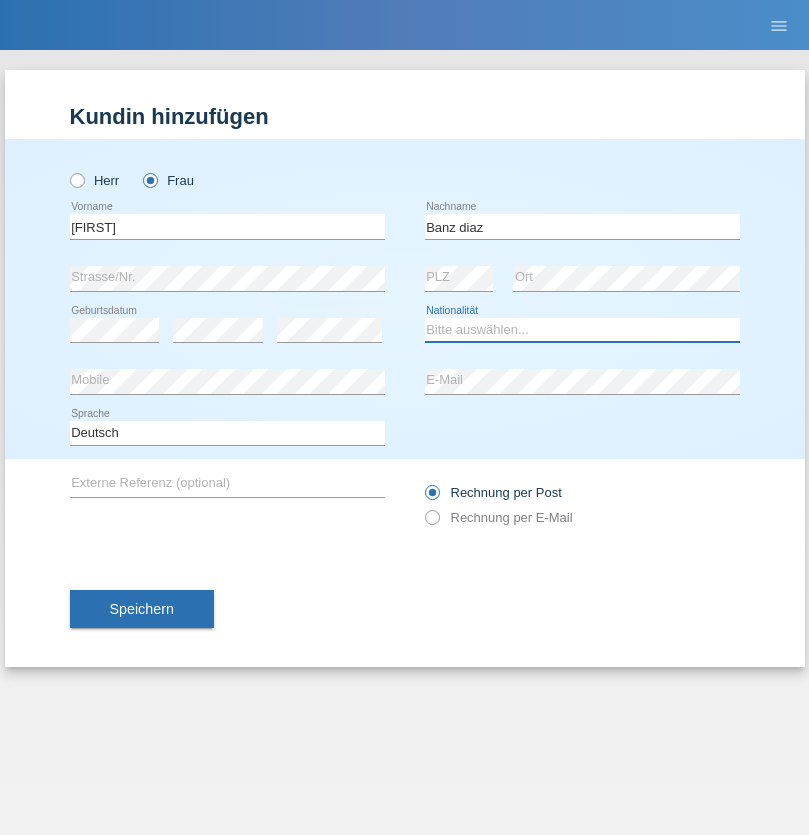 select on "CH" 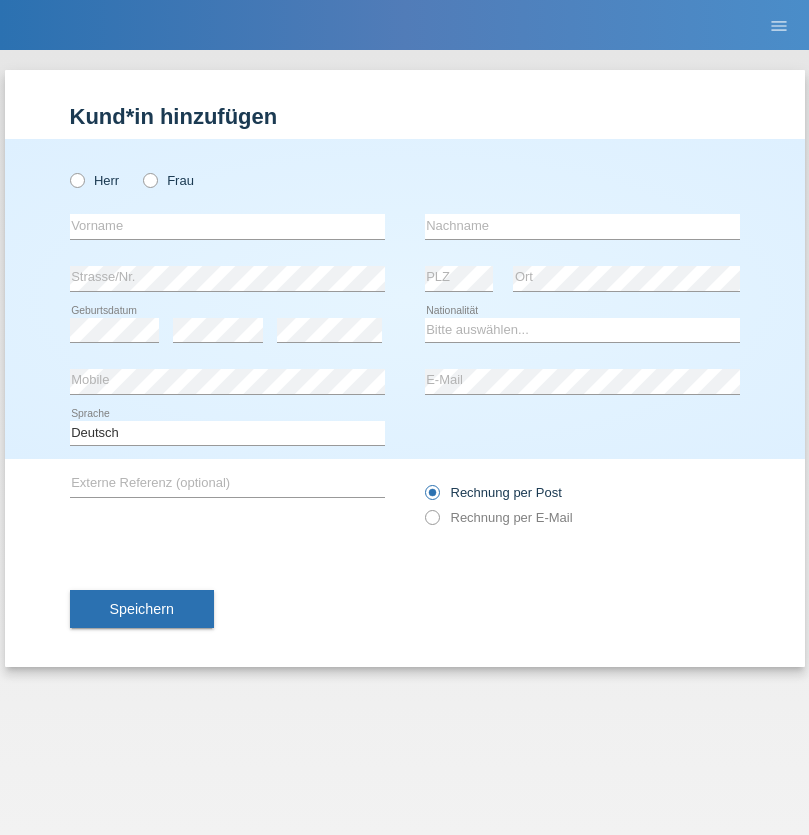 scroll, scrollTop: 0, scrollLeft: 0, axis: both 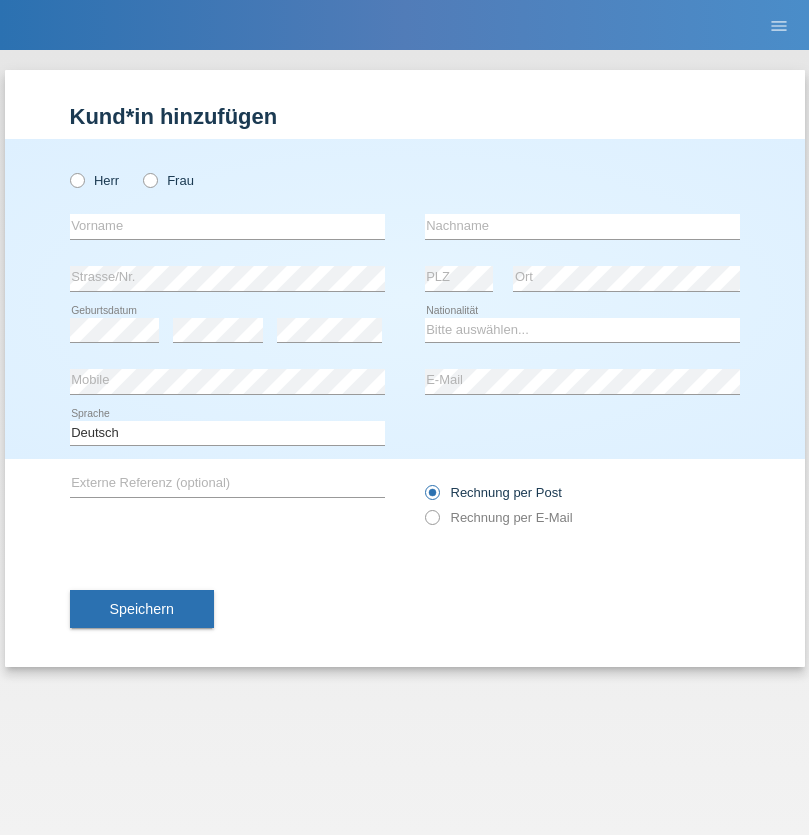 radio on "true" 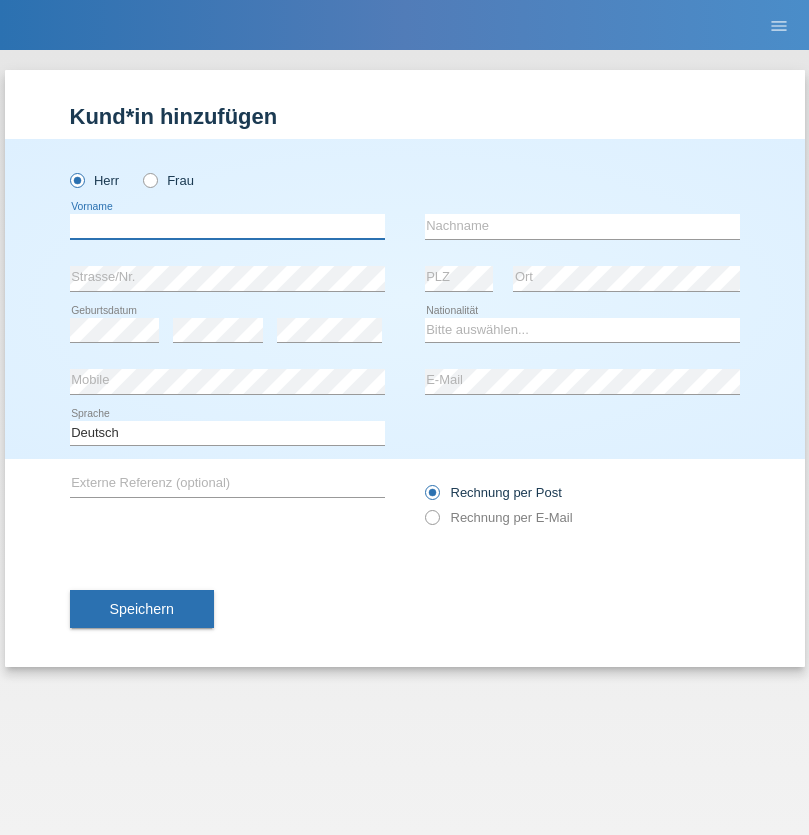 click at bounding box center [227, 226] 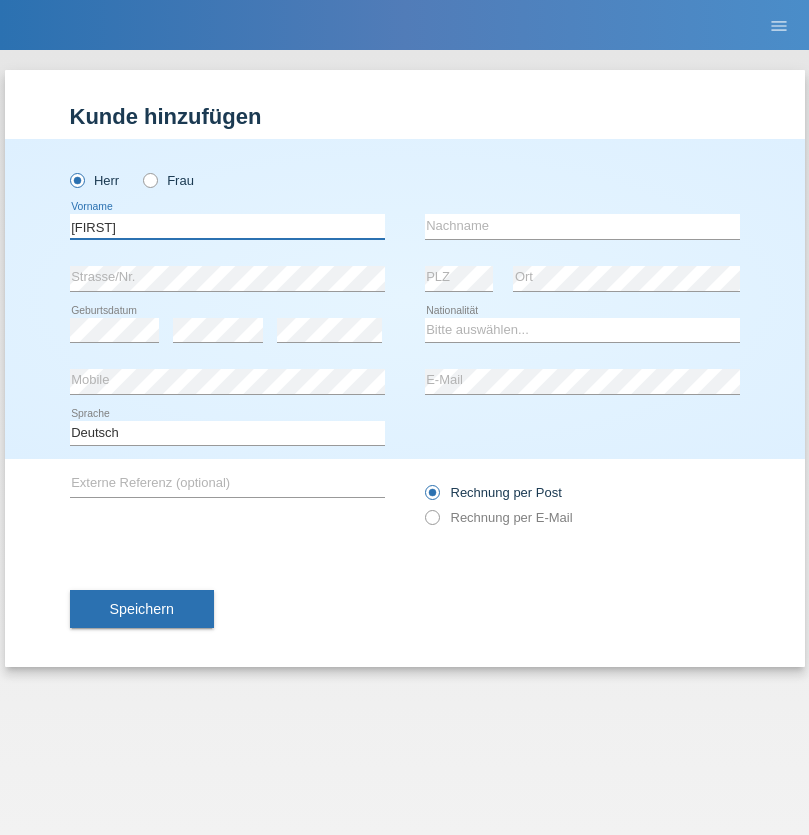 type on "Sascha" 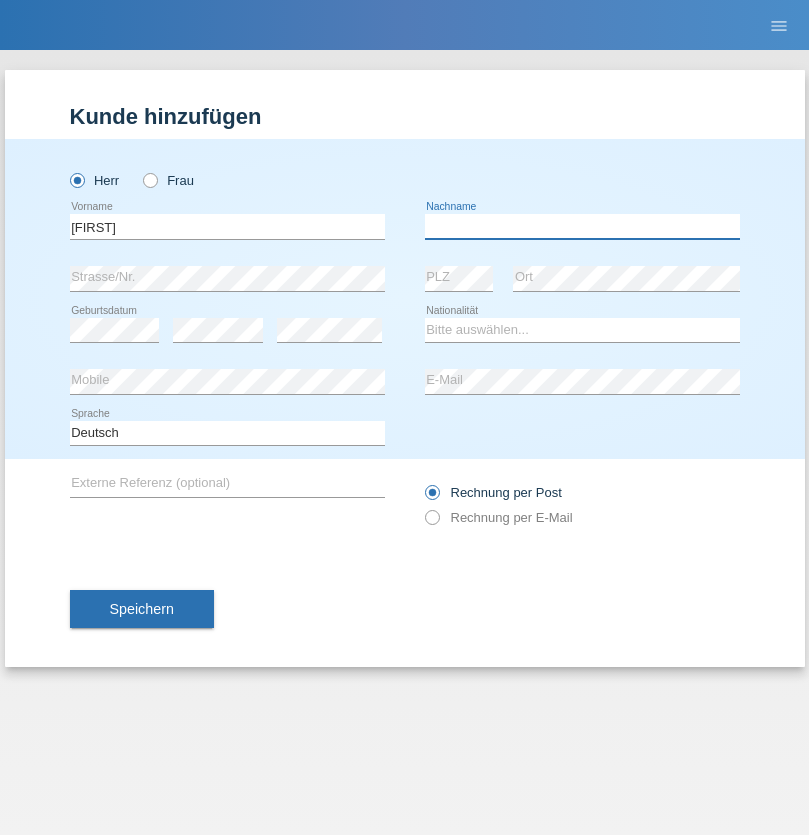 click at bounding box center (582, 226) 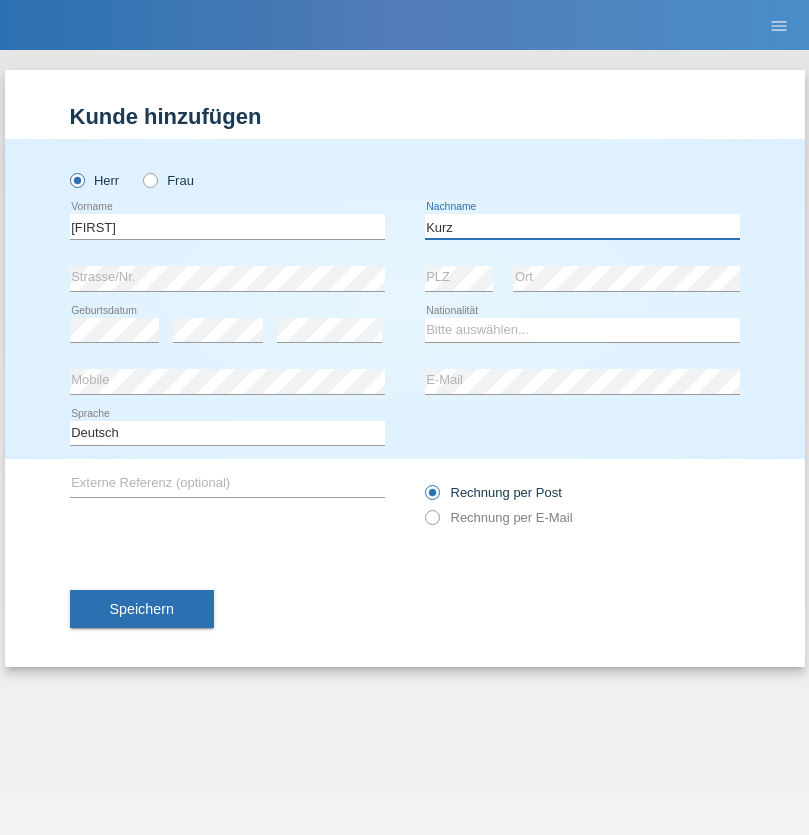 type on "Kurz" 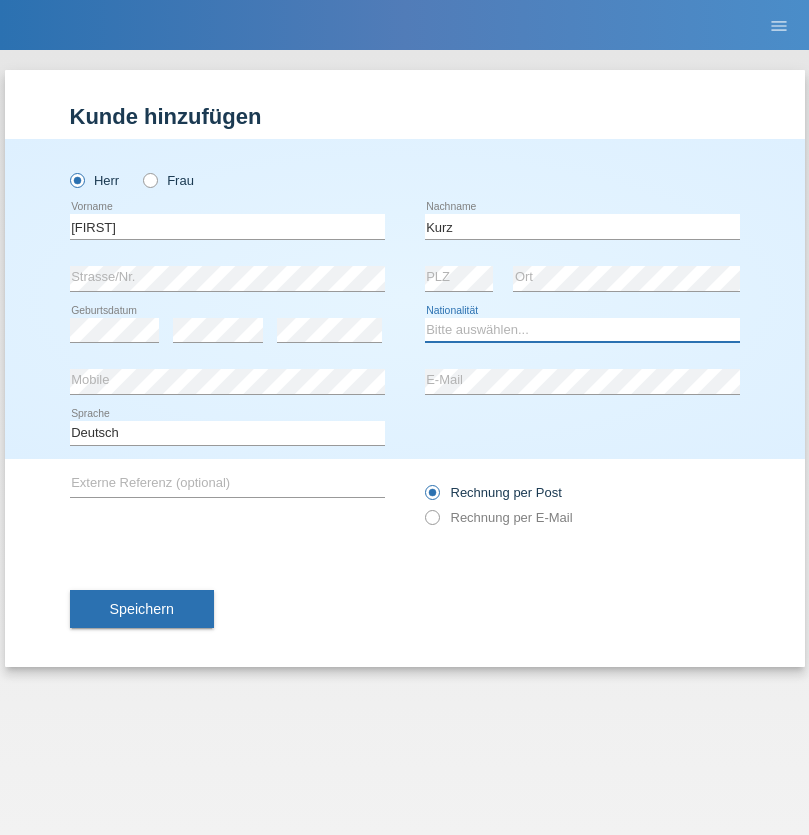 select on "CH" 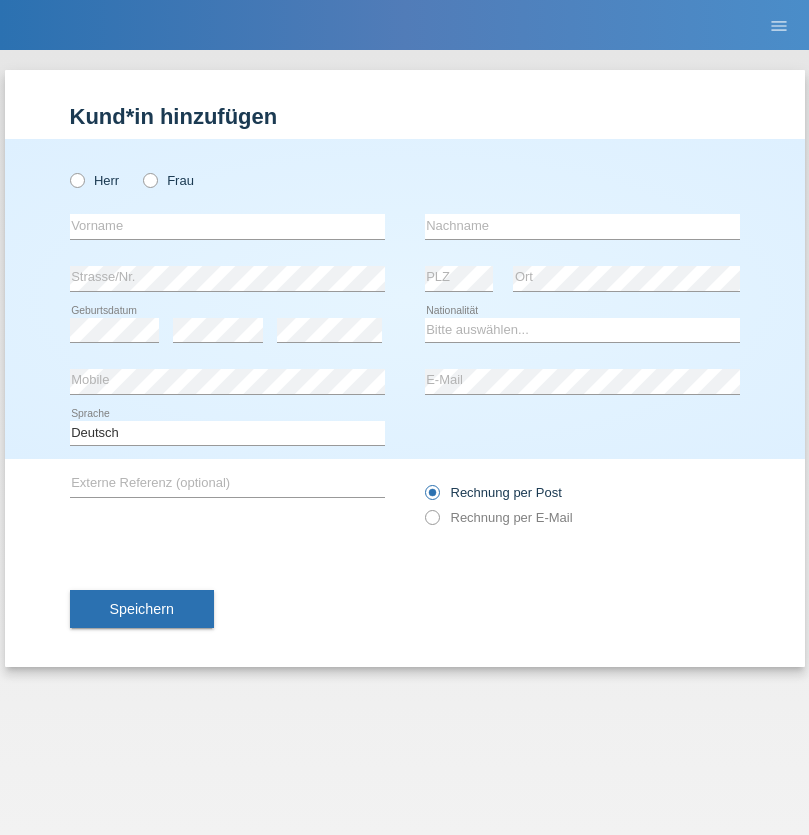 scroll, scrollTop: 0, scrollLeft: 0, axis: both 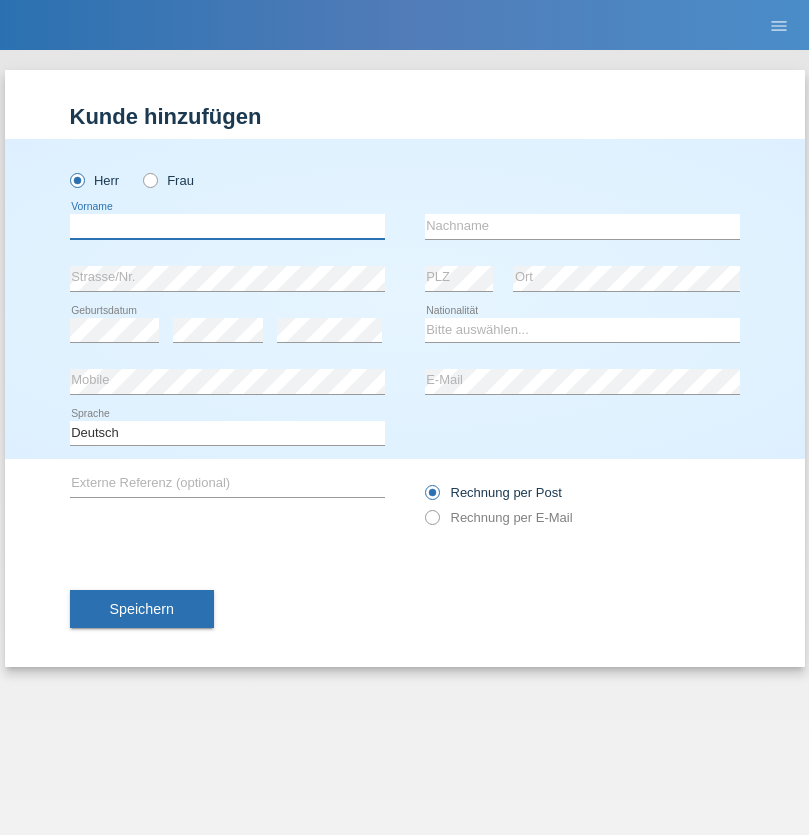 click at bounding box center [227, 226] 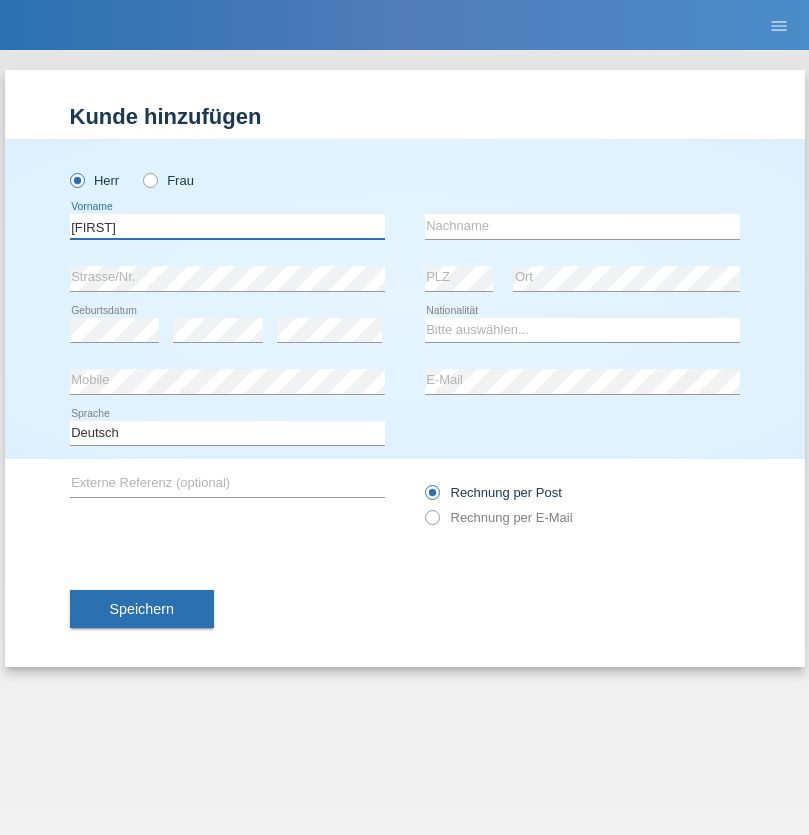 type on "Hans-Ulrich" 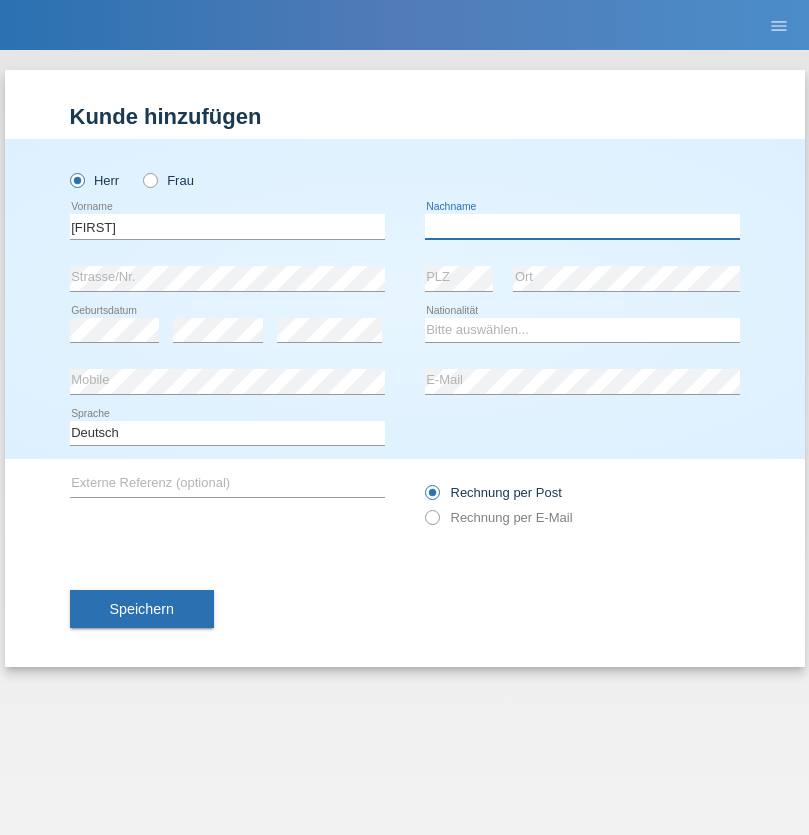 click at bounding box center [582, 226] 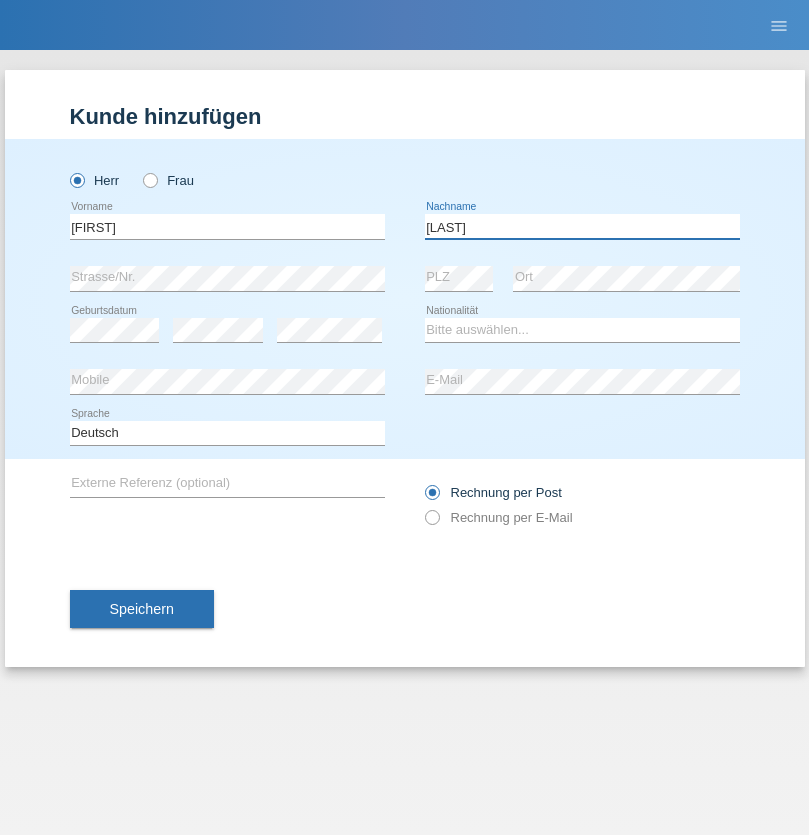 type on "Zwahlen" 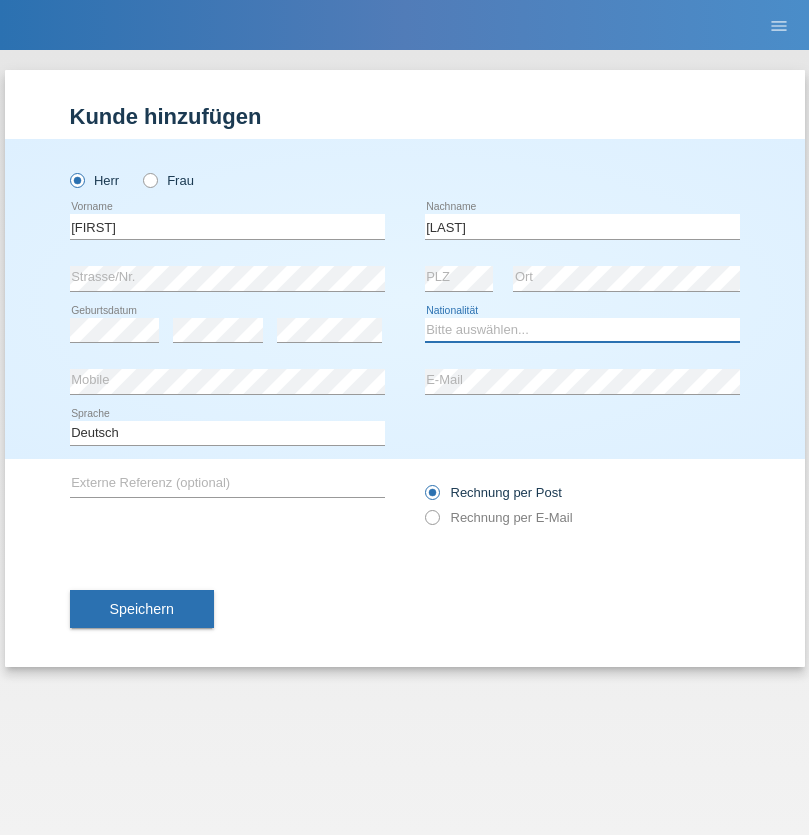 select on "CH" 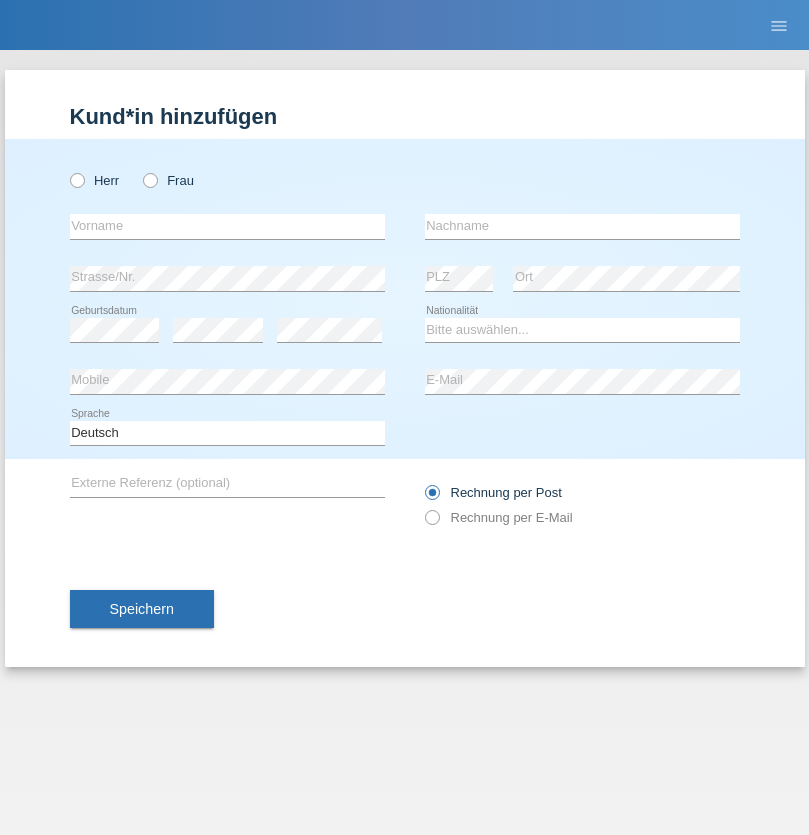 scroll, scrollTop: 0, scrollLeft: 0, axis: both 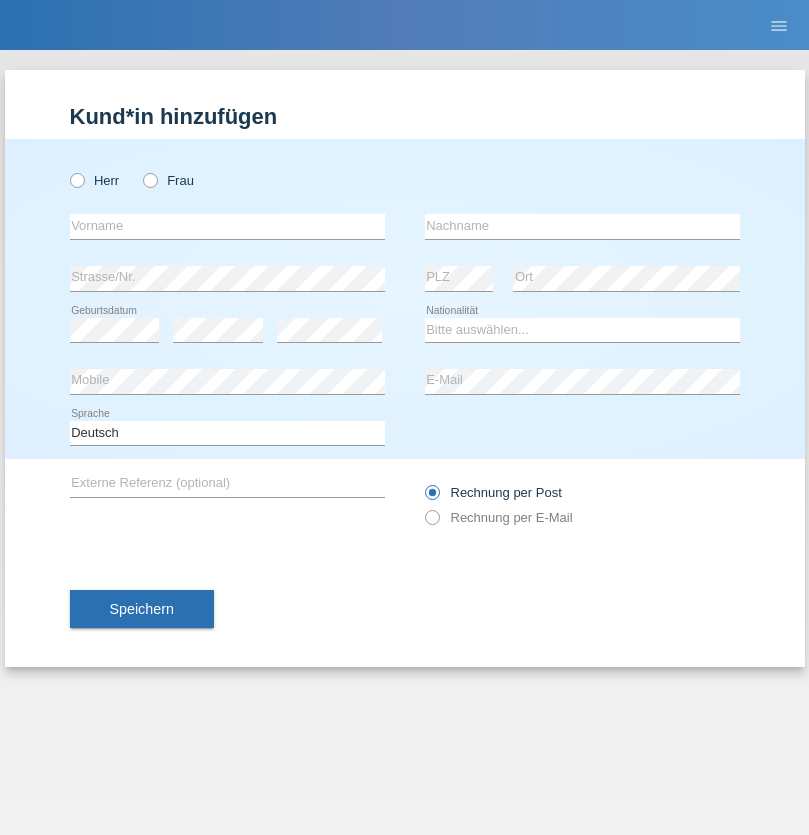 radio on "true" 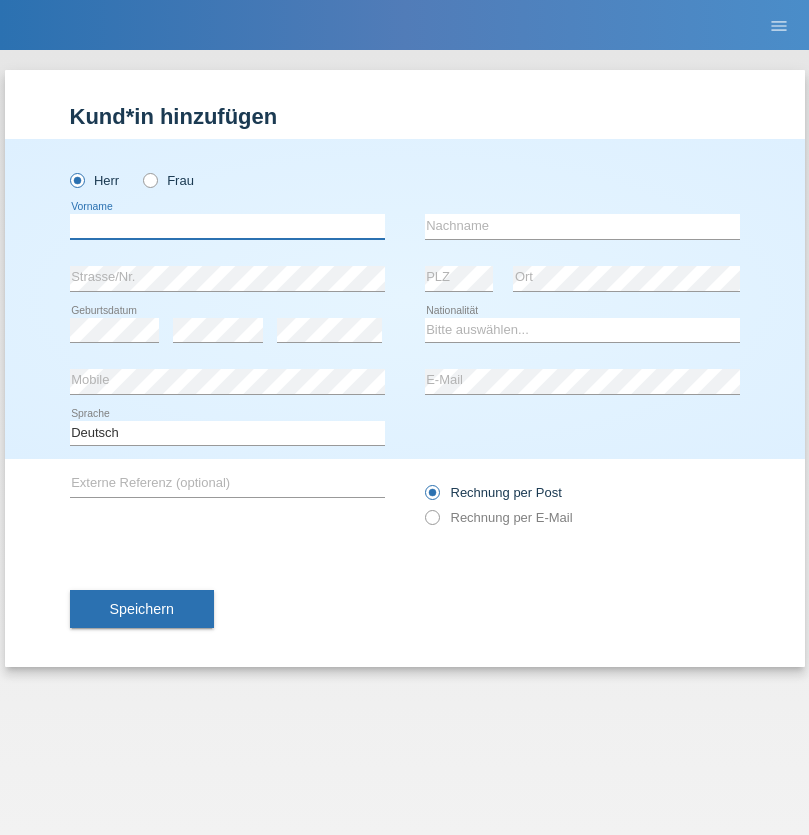 click at bounding box center (227, 226) 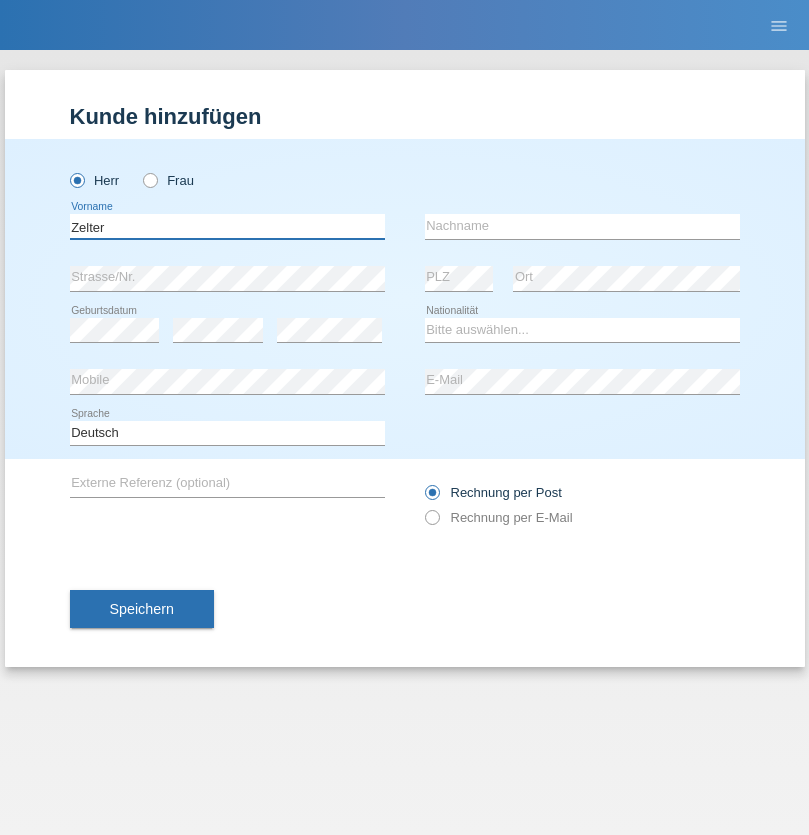 type on "Zelter" 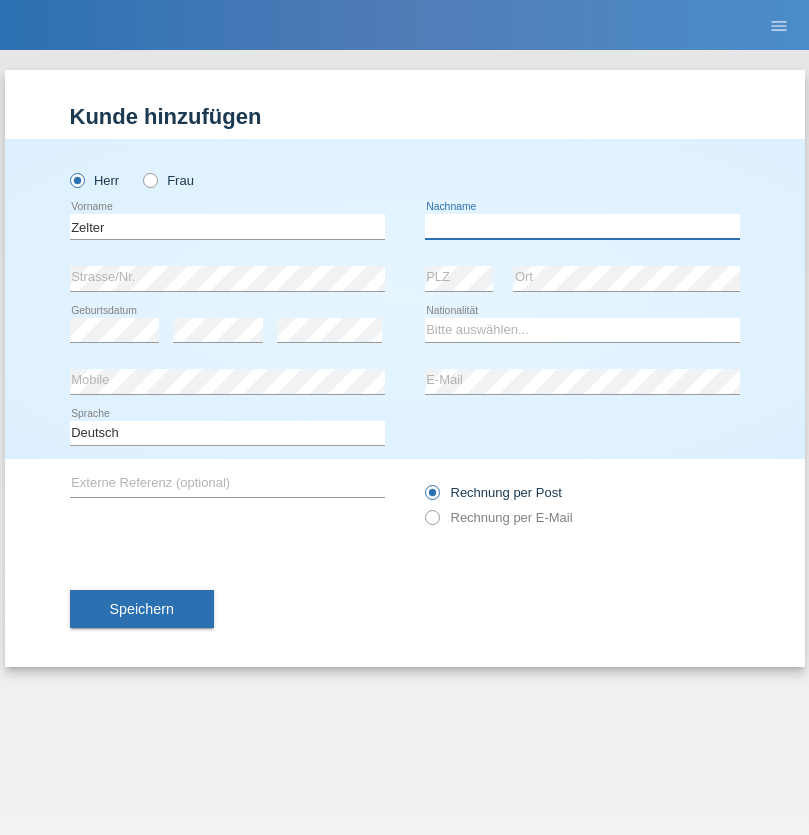 click at bounding box center [582, 226] 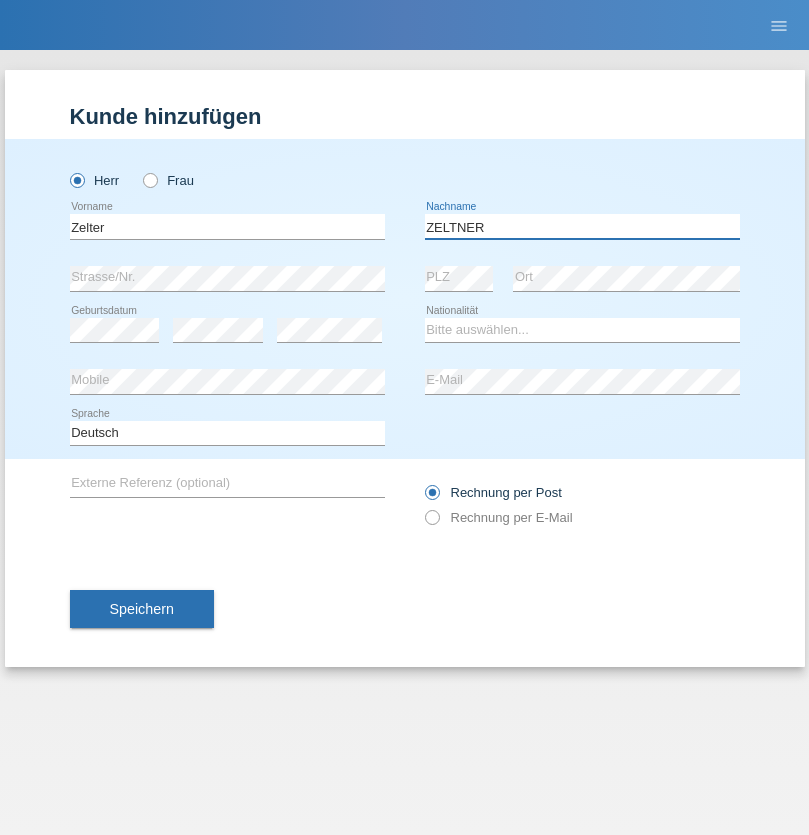 type on "ZELTNER" 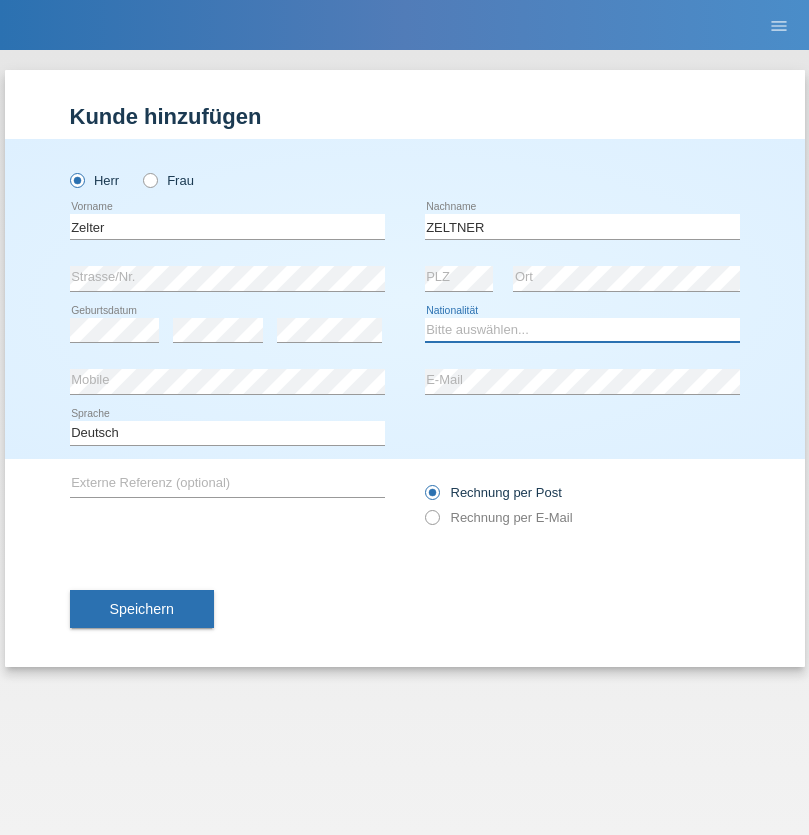 select on "CH" 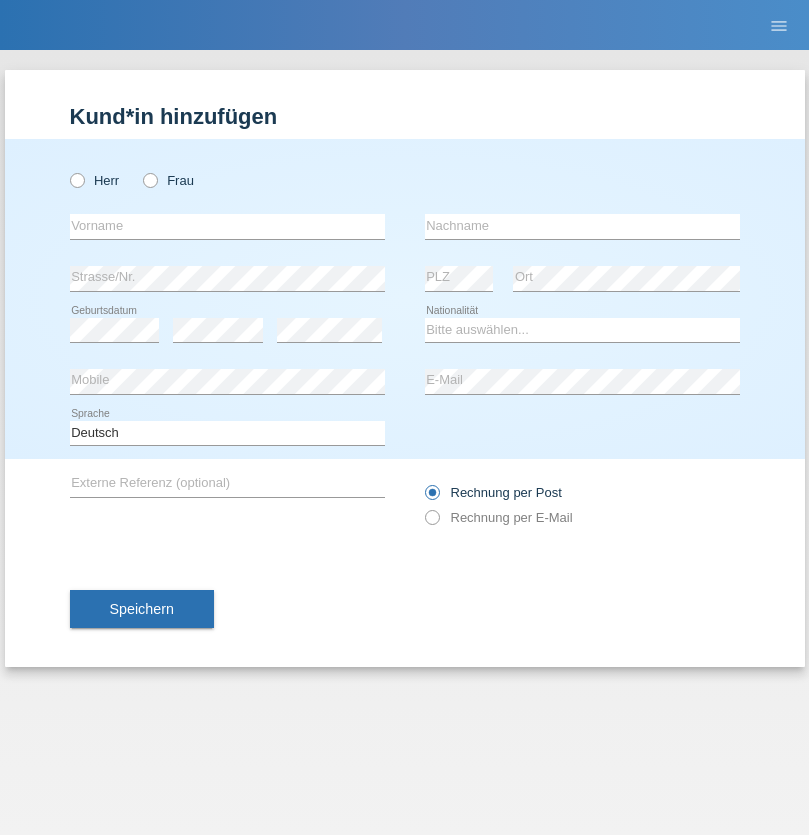 scroll, scrollTop: 0, scrollLeft: 0, axis: both 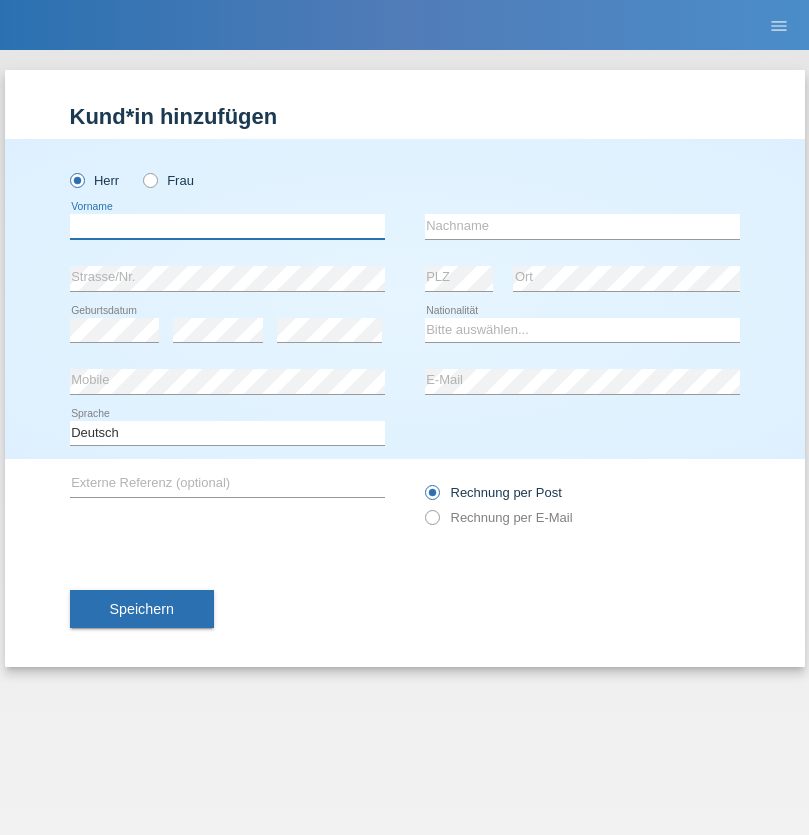 click at bounding box center [227, 226] 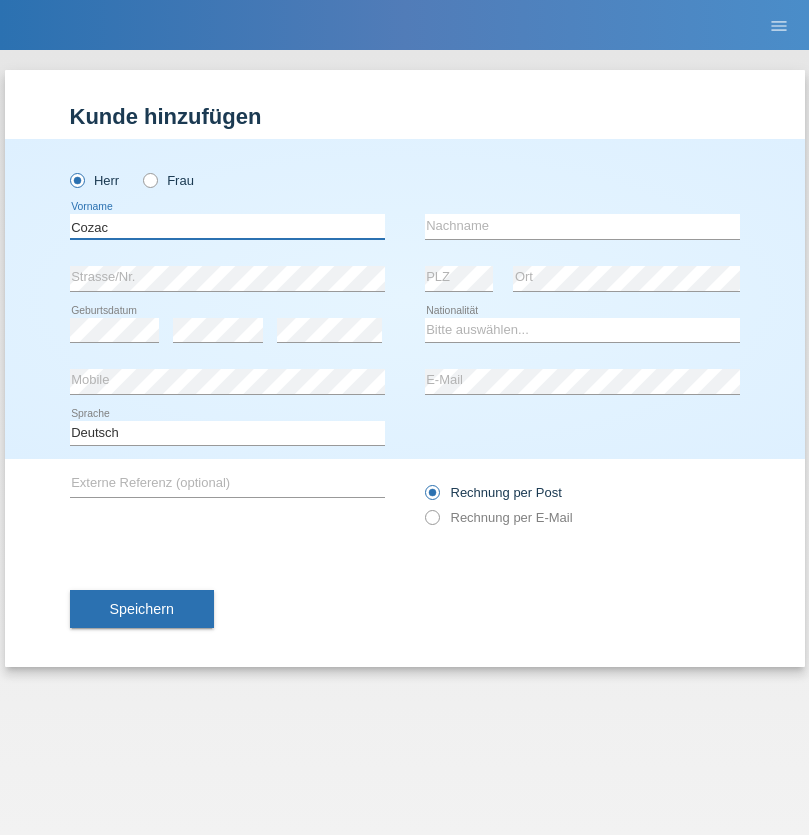 type on "Cozac" 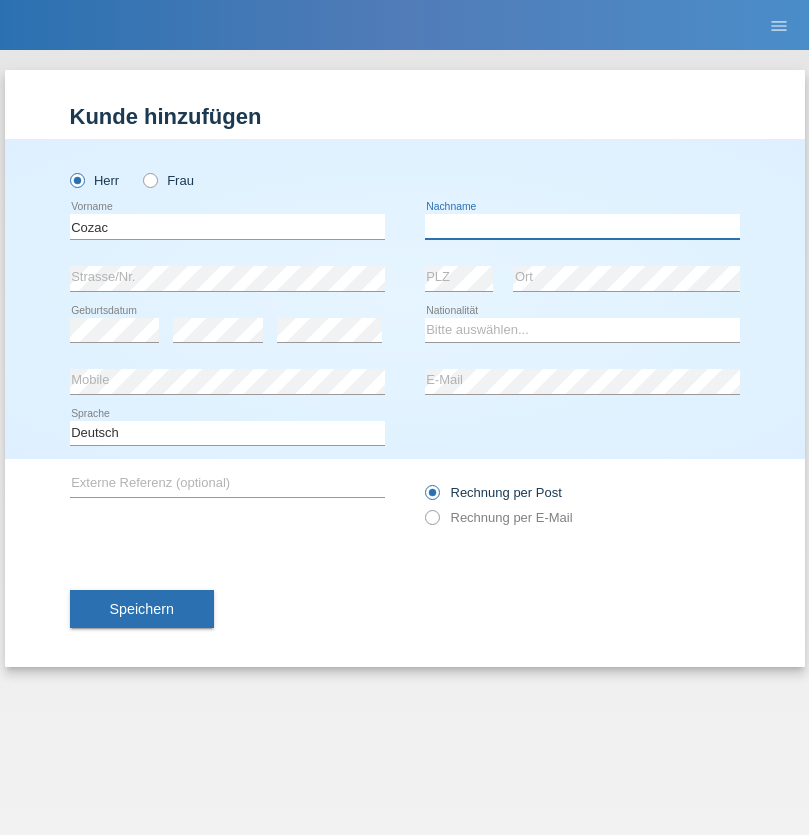 click at bounding box center (582, 226) 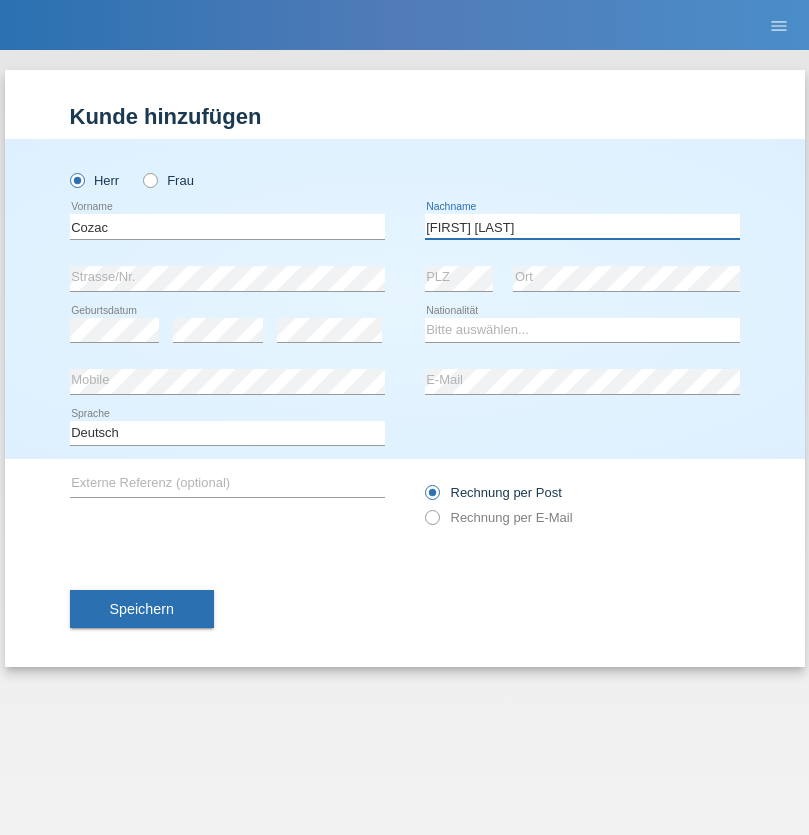 type on "[FIRST] [LAST]" 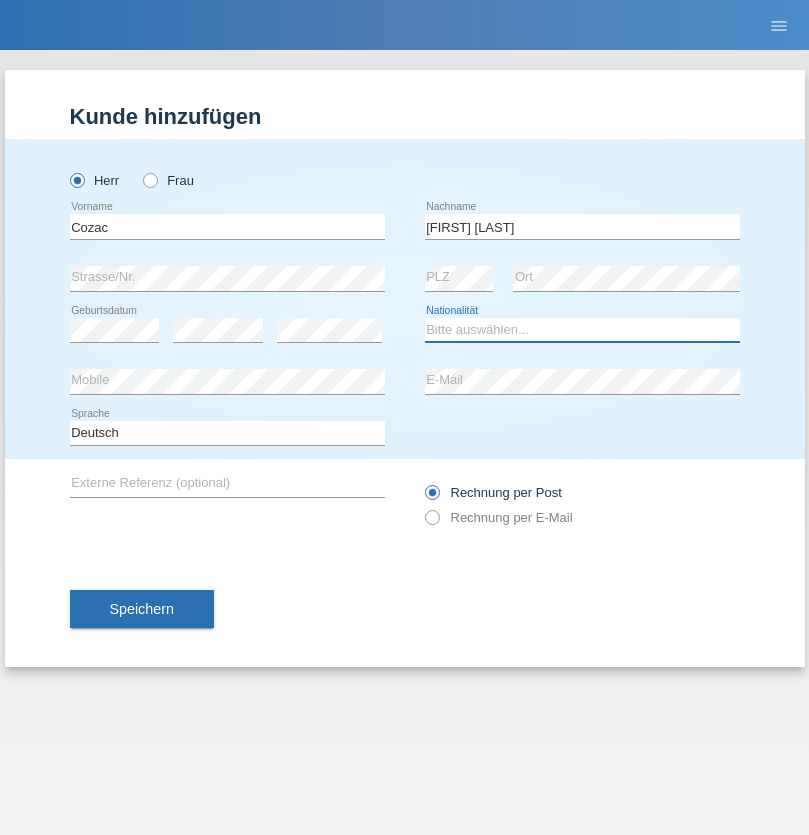 select on "RO" 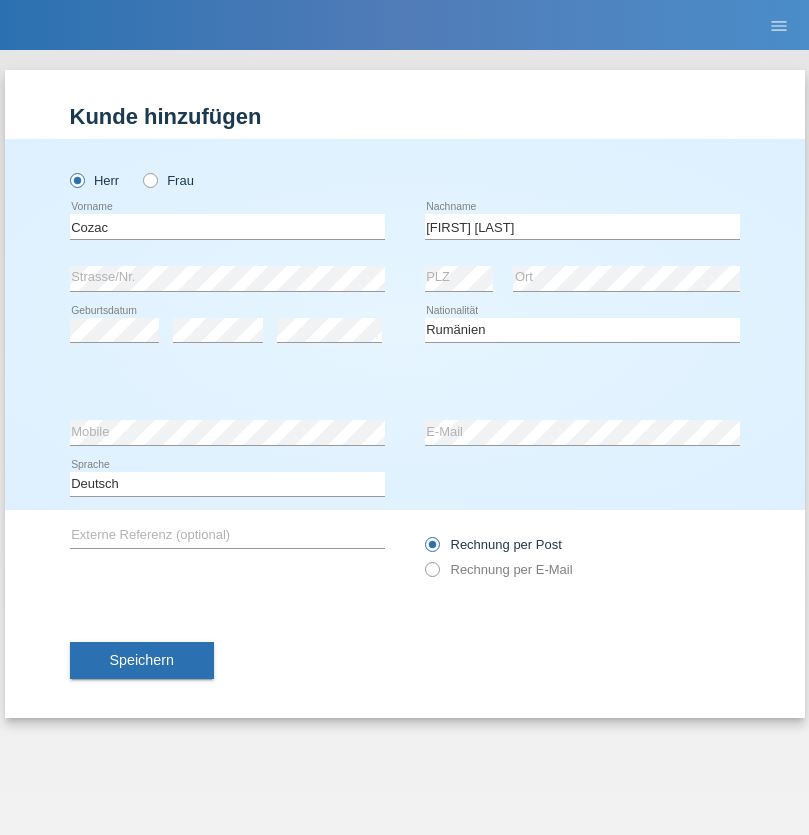 select on "C" 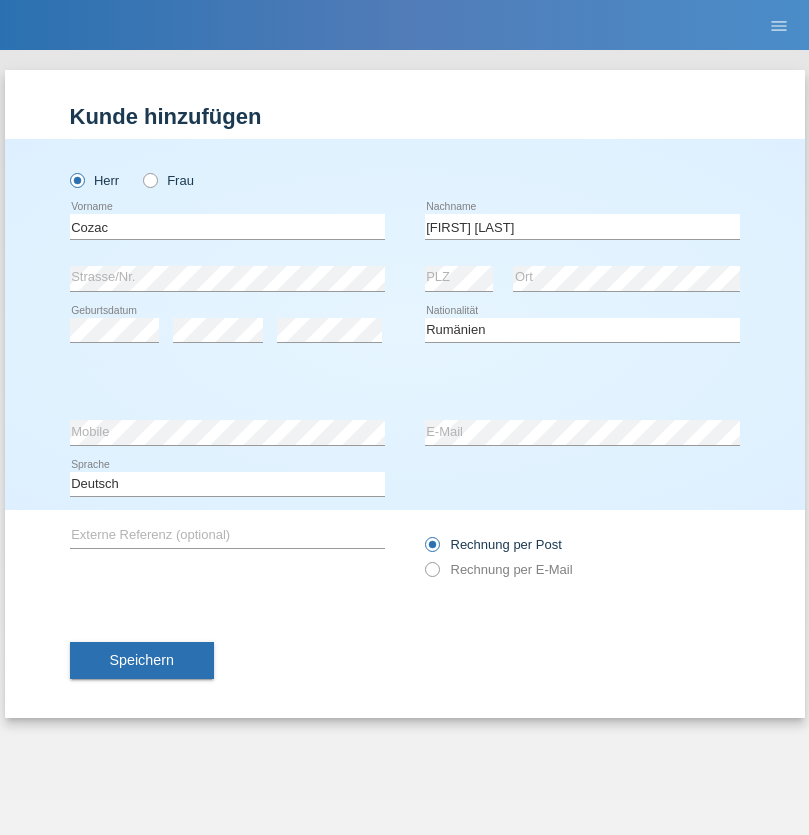 select on "20" 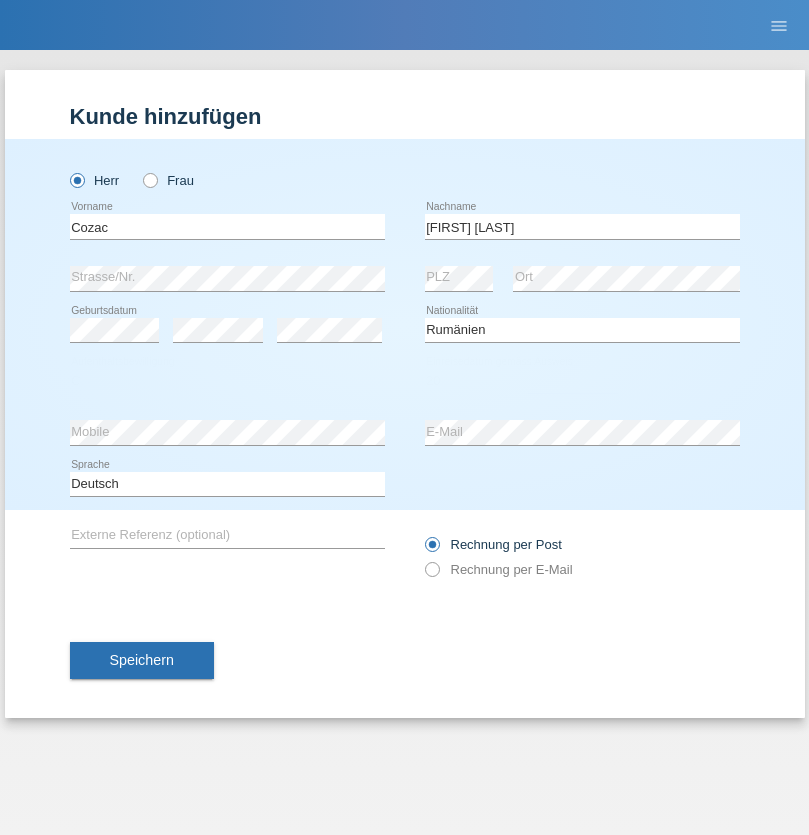 select on "05" 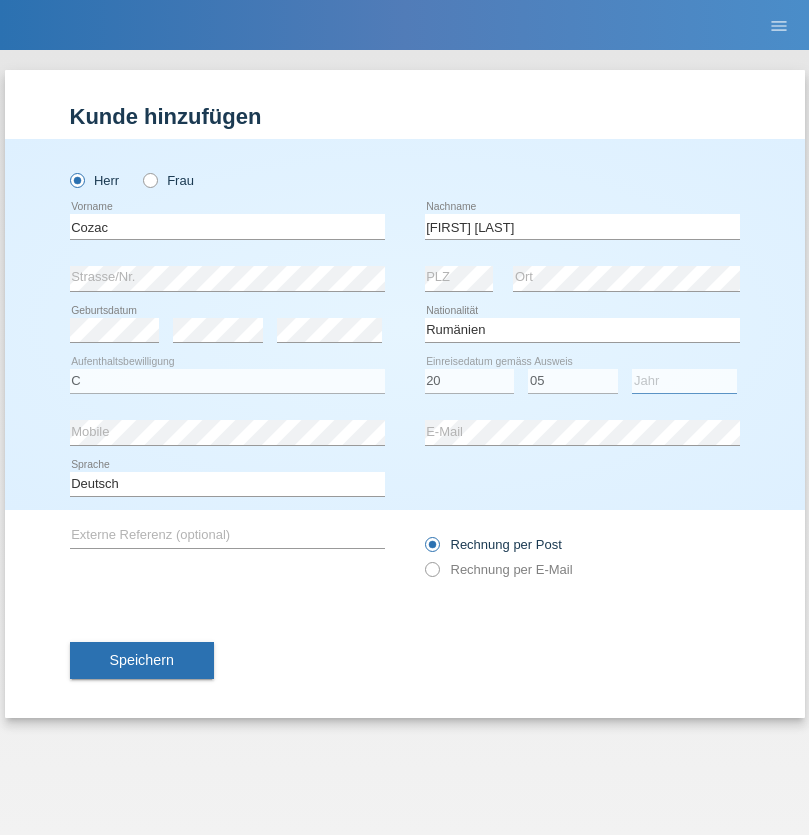 select on "2021" 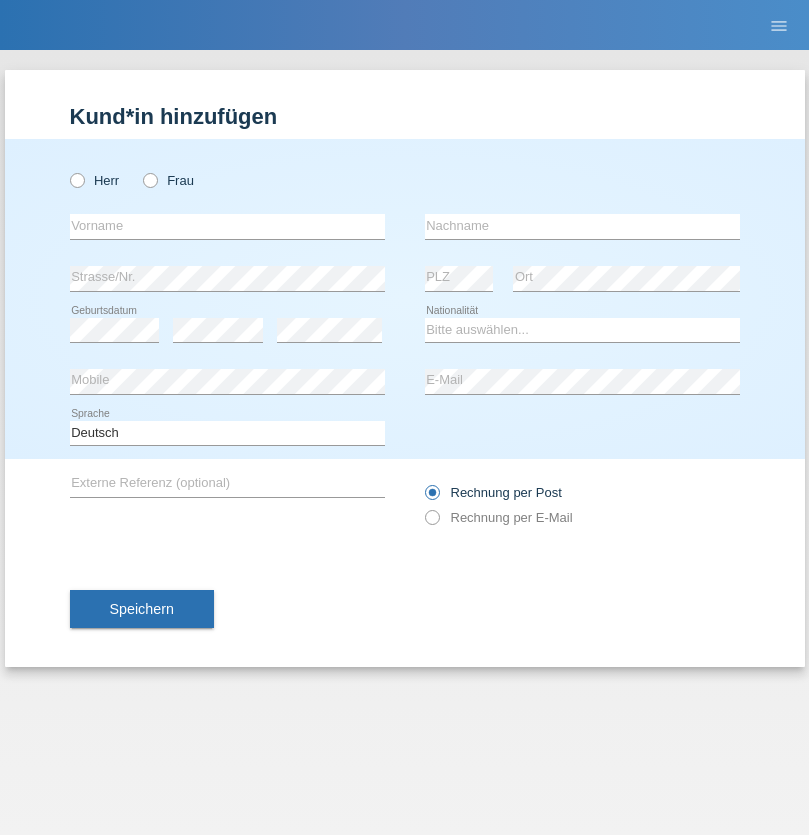 scroll, scrollTop: 0, scrollLeft: 0, axis: both 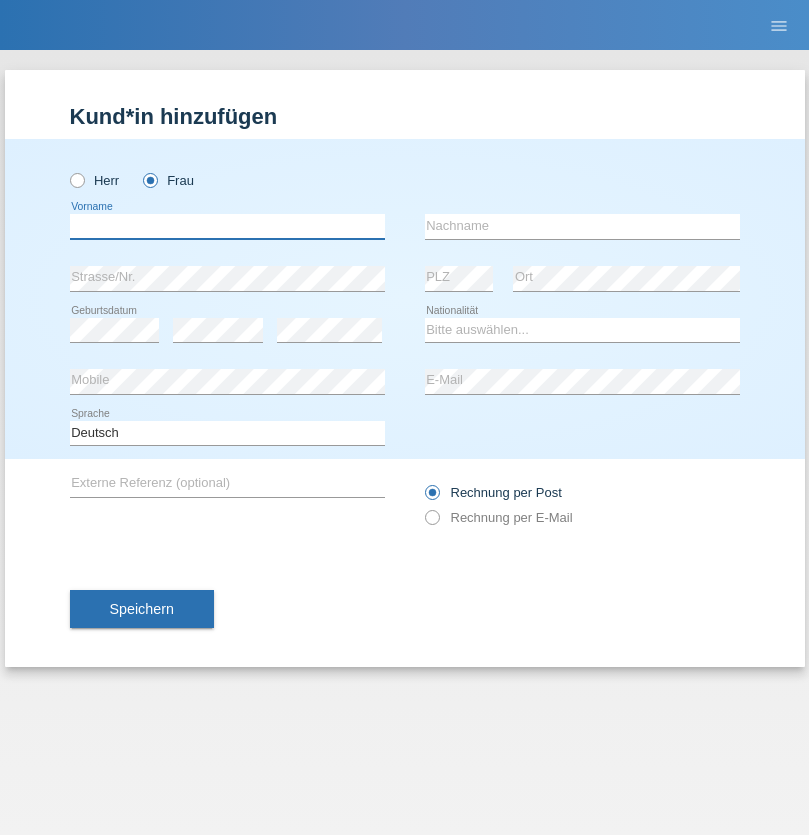 click at bounding box center (227, 226) 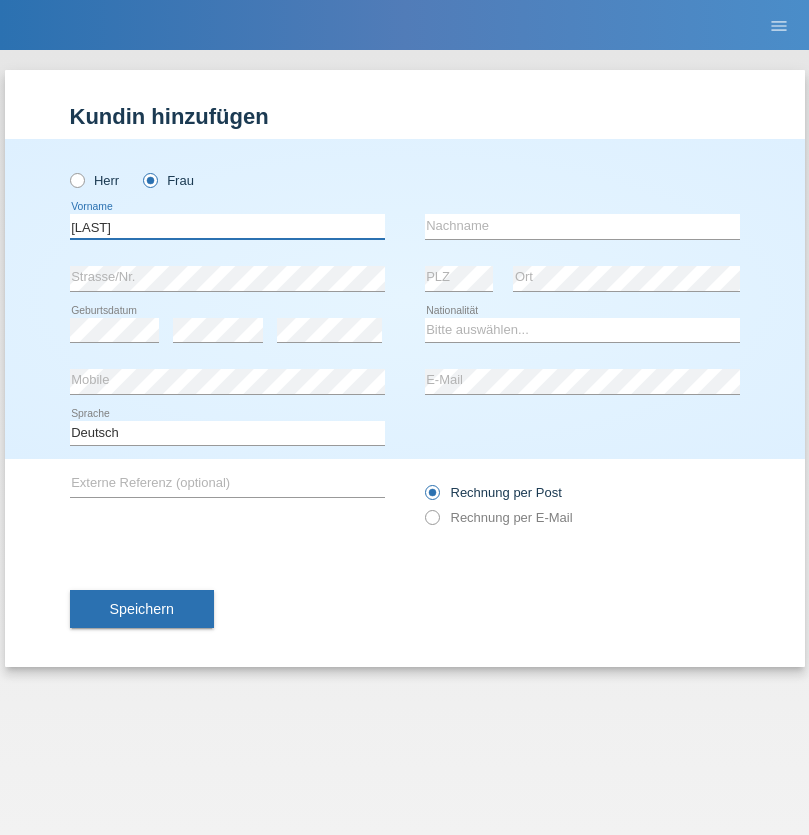 type on "Farkash" 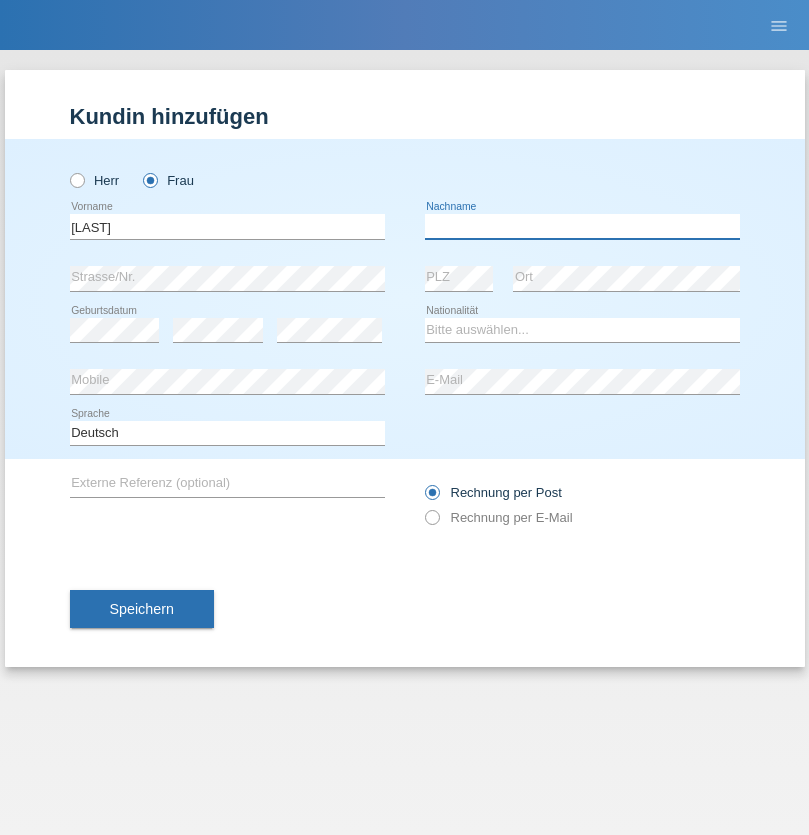click at bounding box center (582, 226) 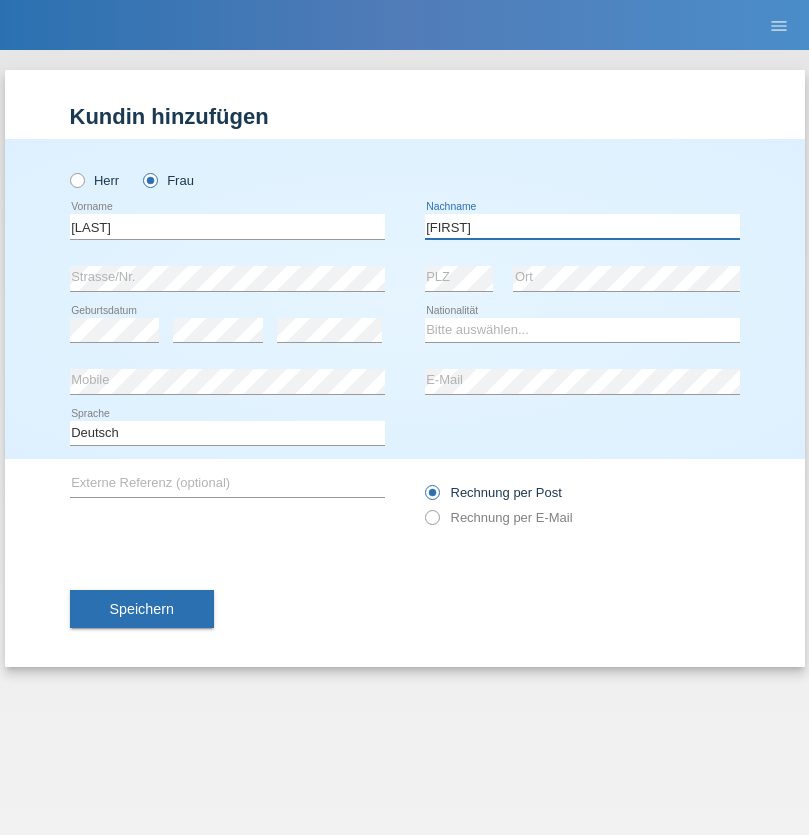 type on "Jolana" 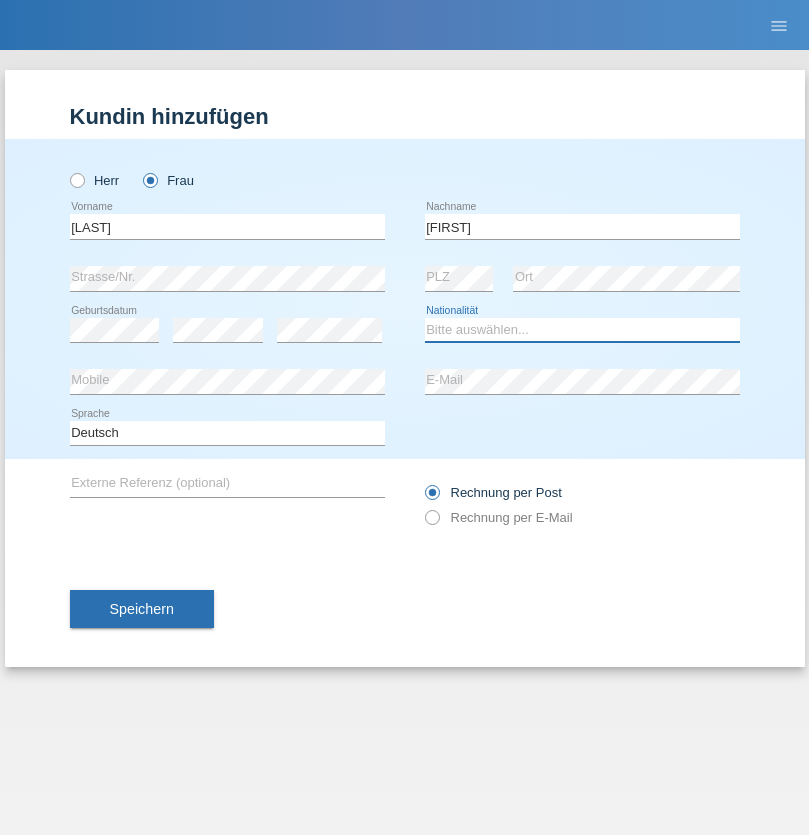 select on "UA" 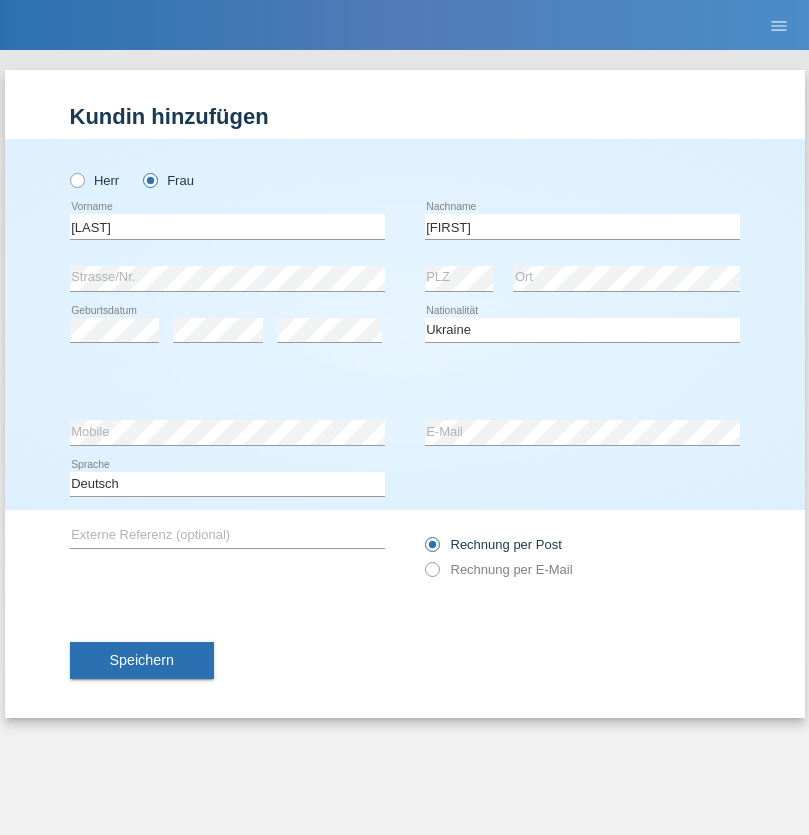 select on "C" 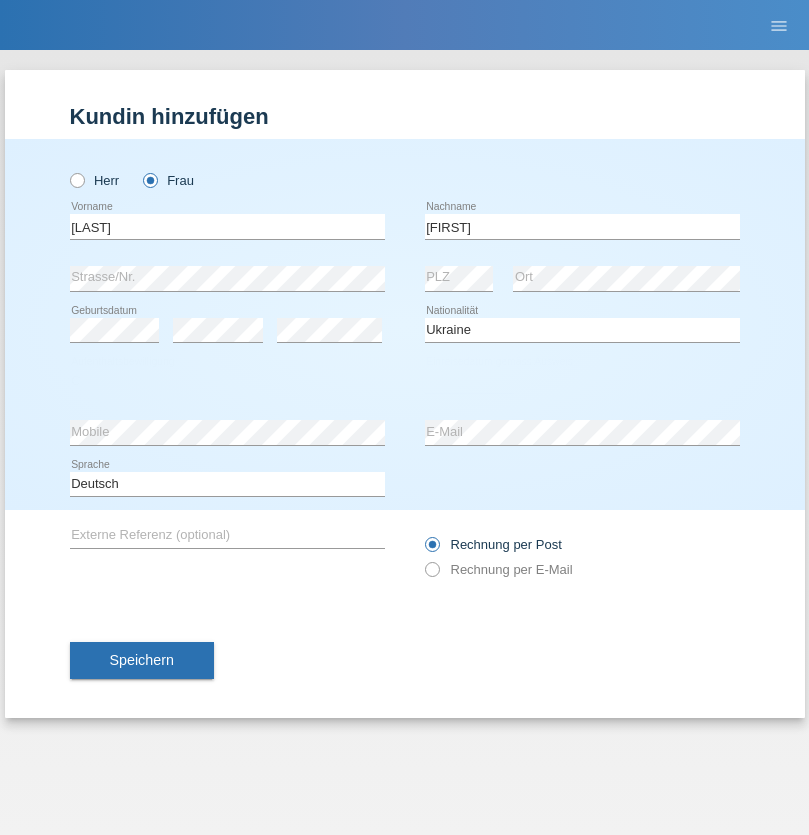 select on "01" 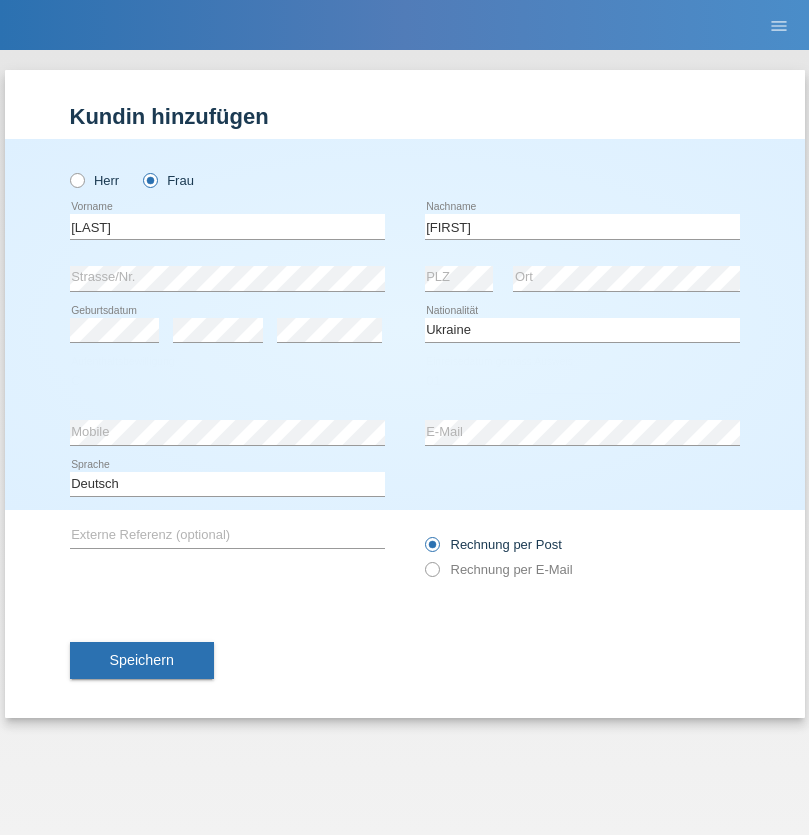 select on "08" 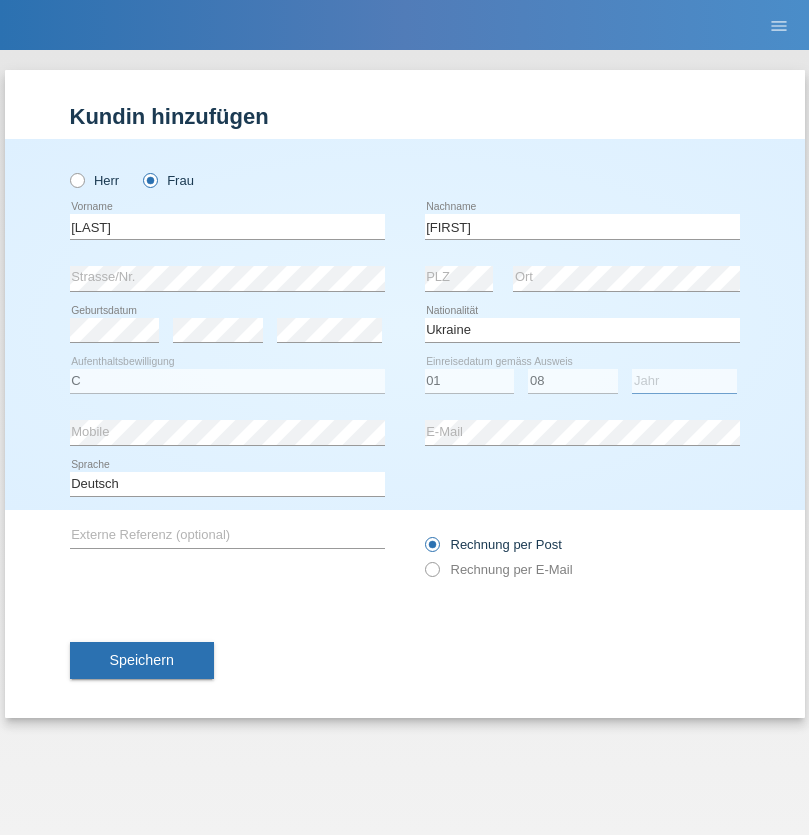 select on "2021" 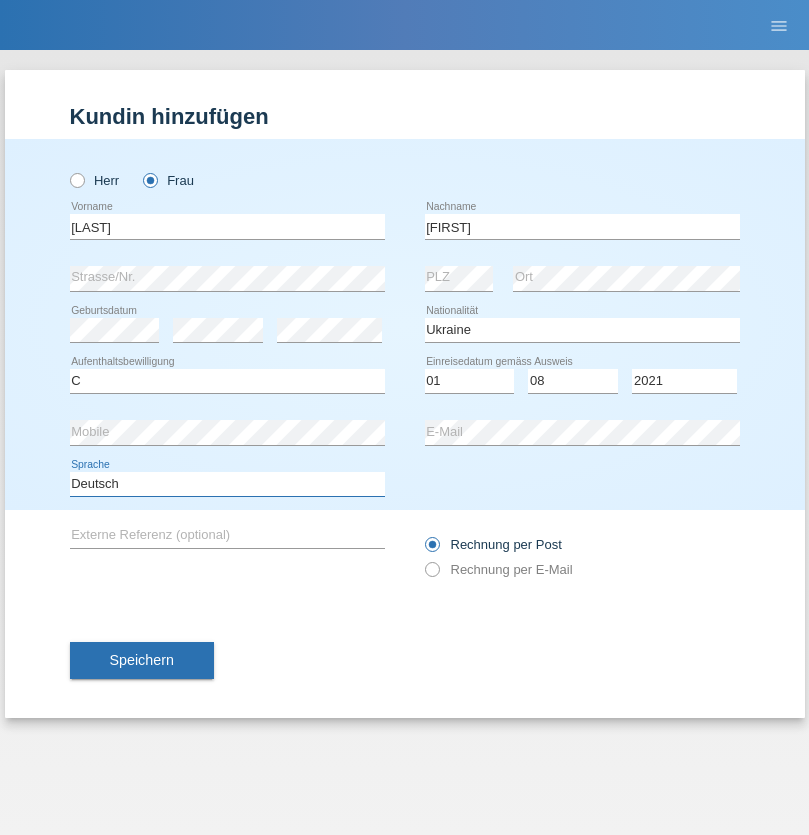 select on "en" 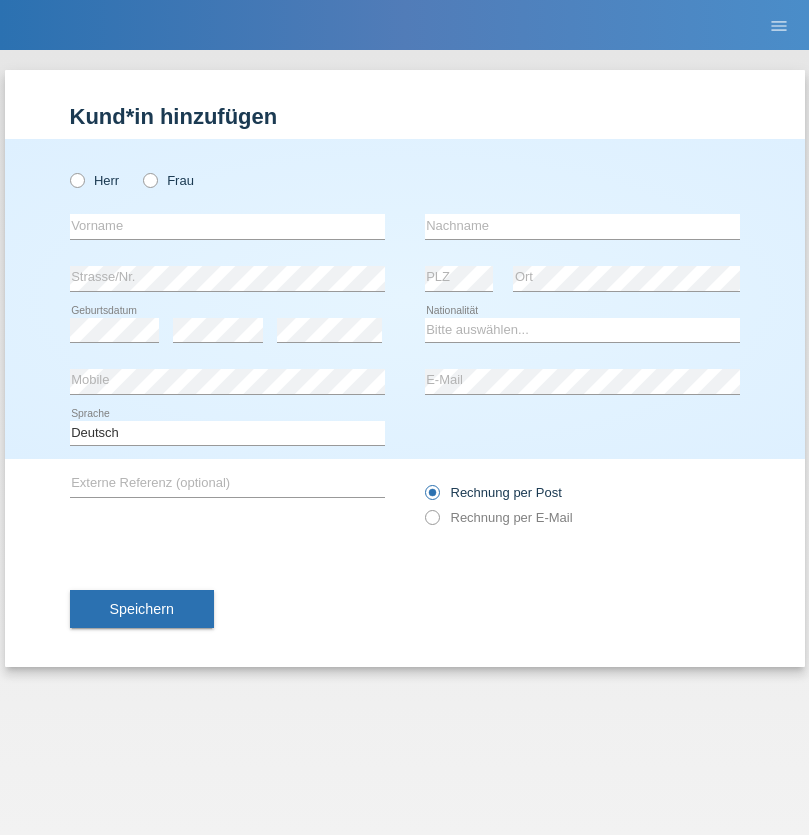 scroll, scrollTop: 0, scrollLeft: 0, axis: both 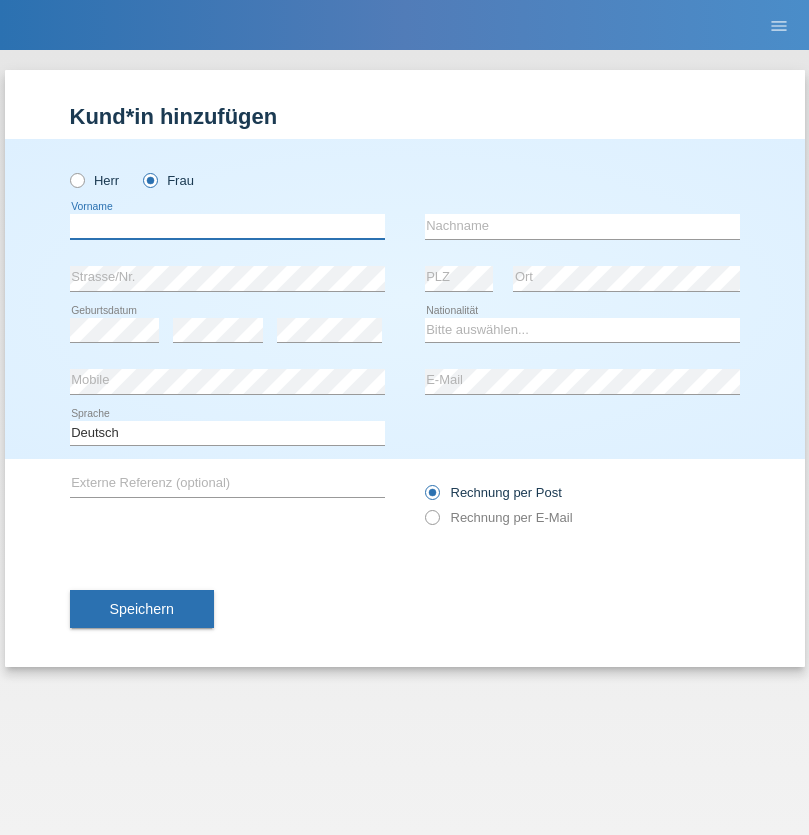 click at bounding box center [227, 226] 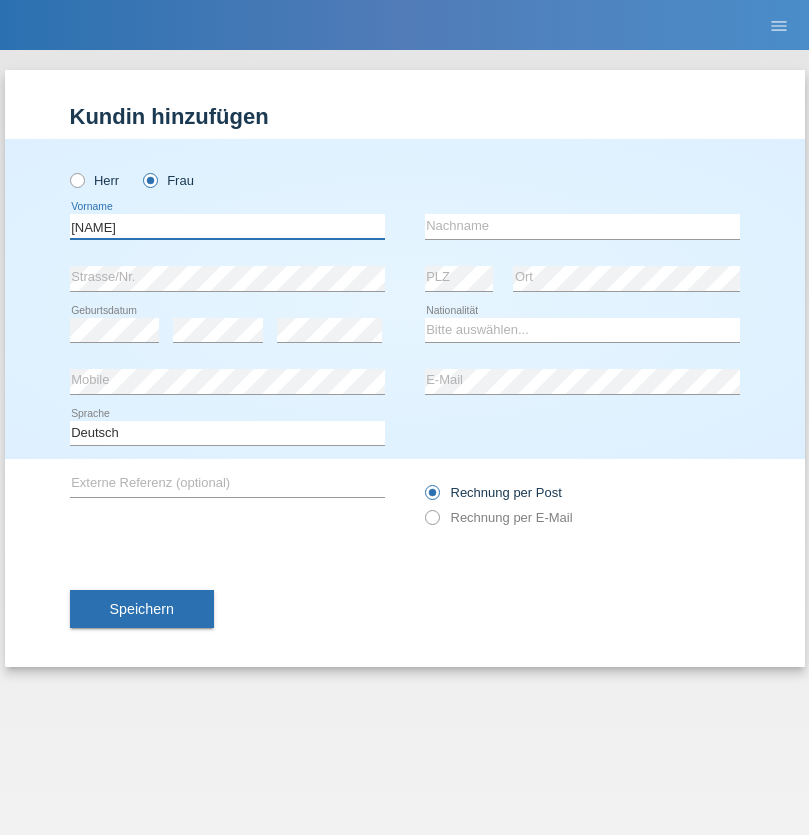 type on "Jaqueline" 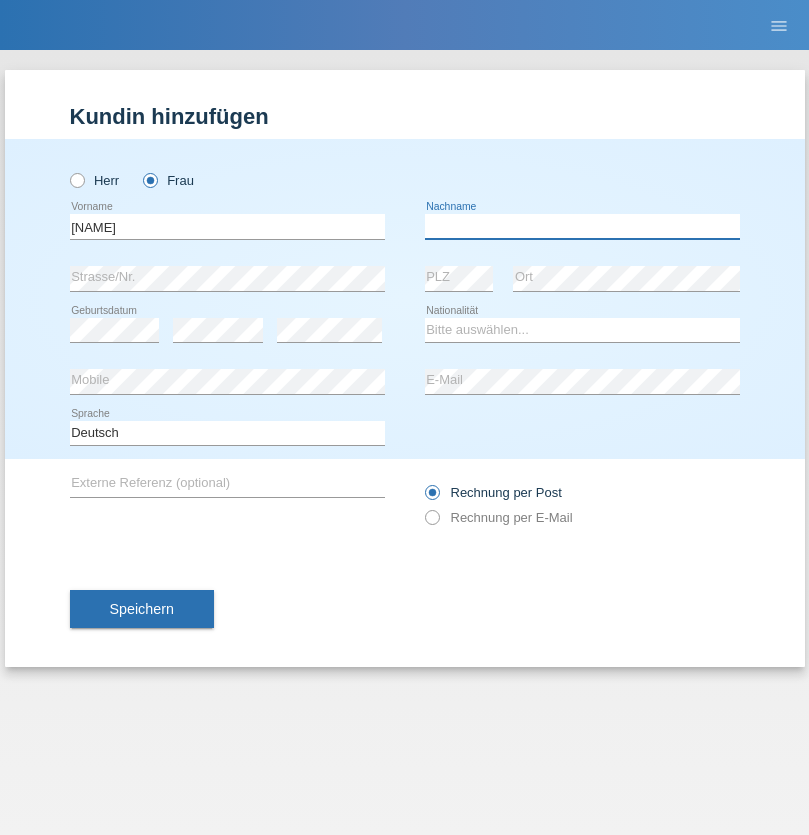 click at bounding box center (582, 226) 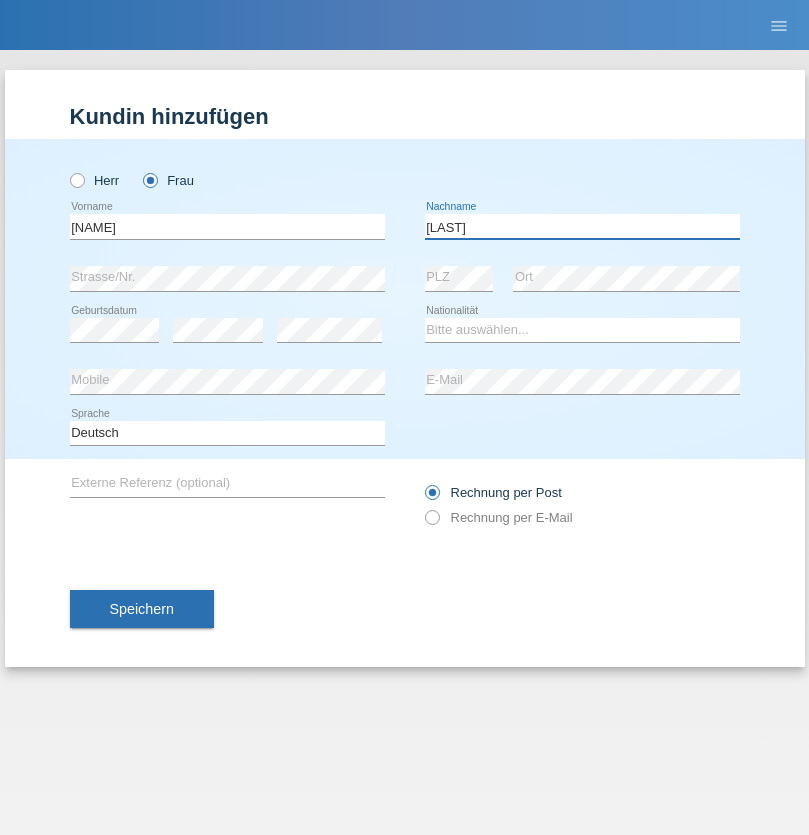 type on "Gjini" 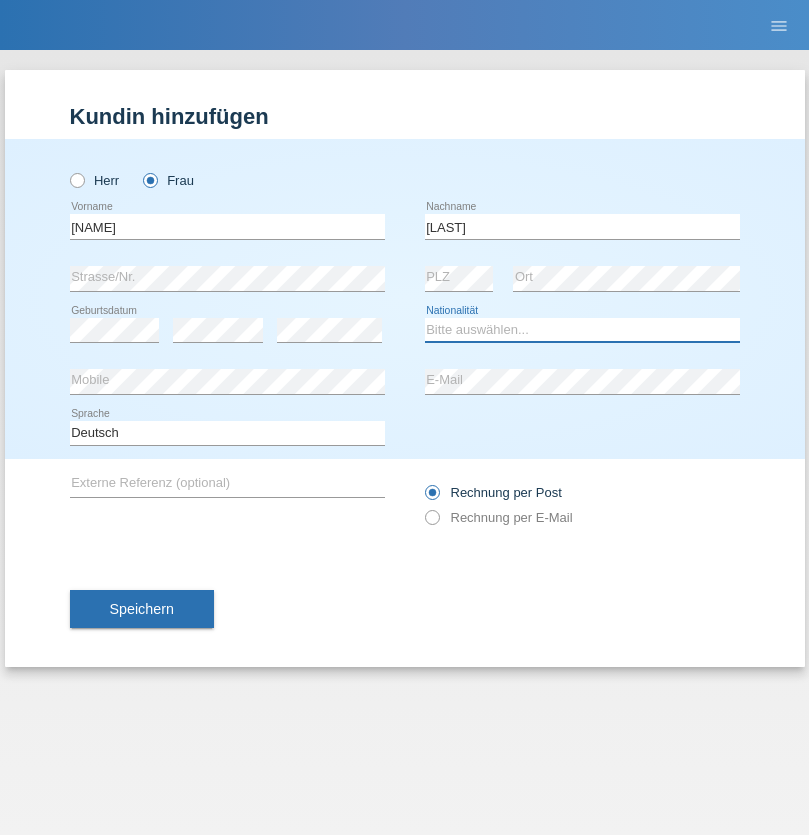 select on "DE" 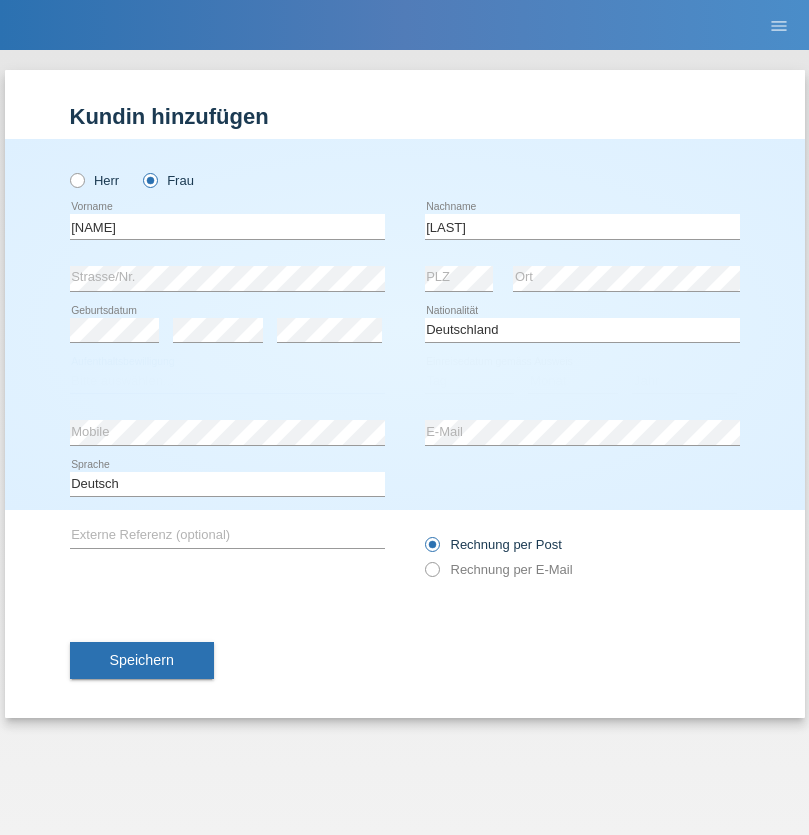 select on "C" 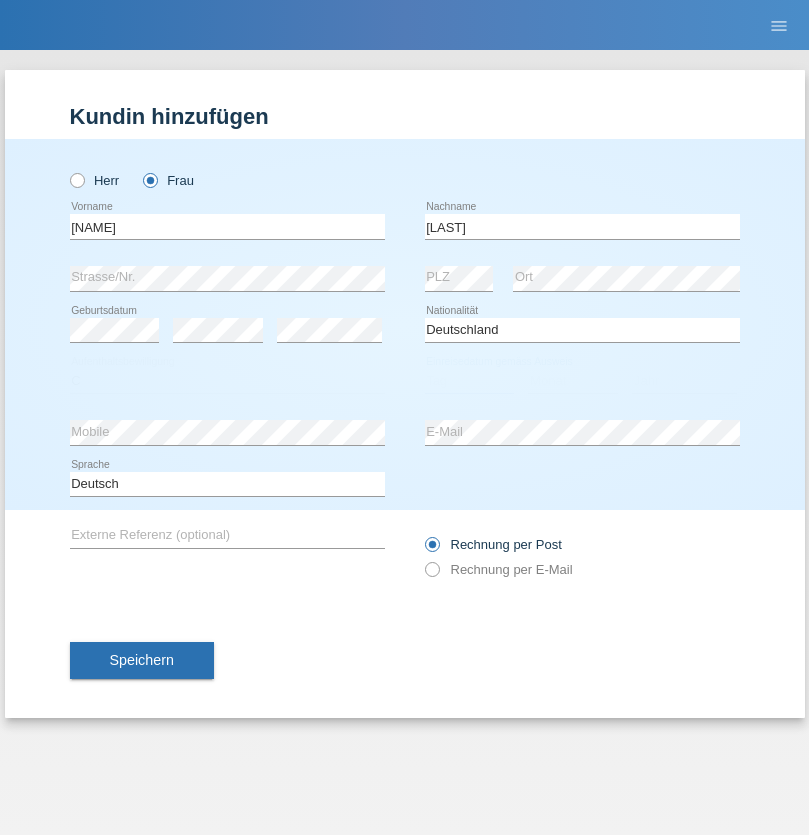 select on "30" 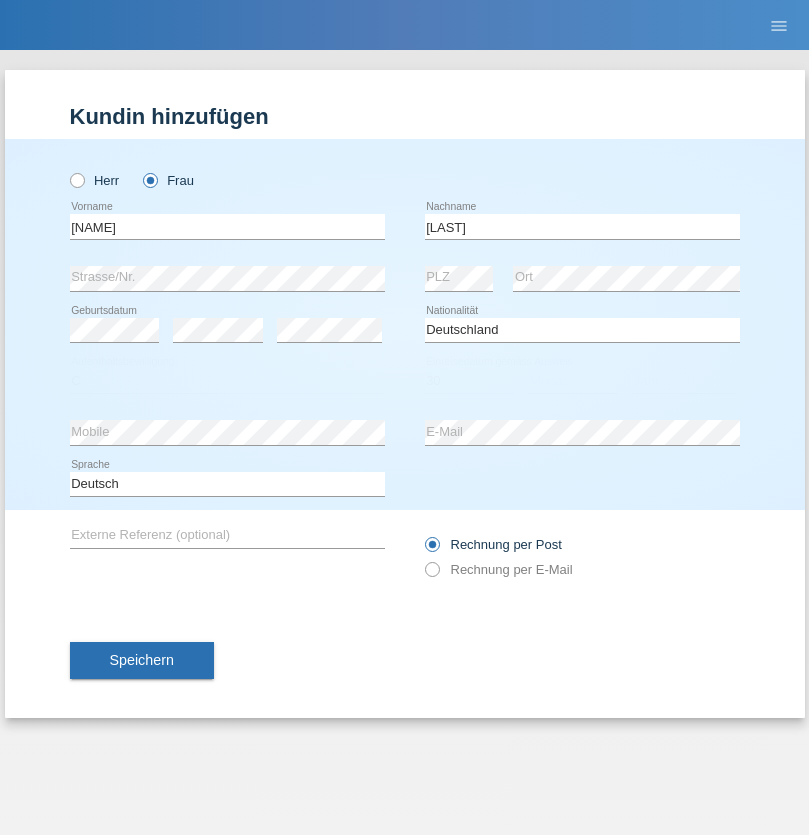 select on "09" 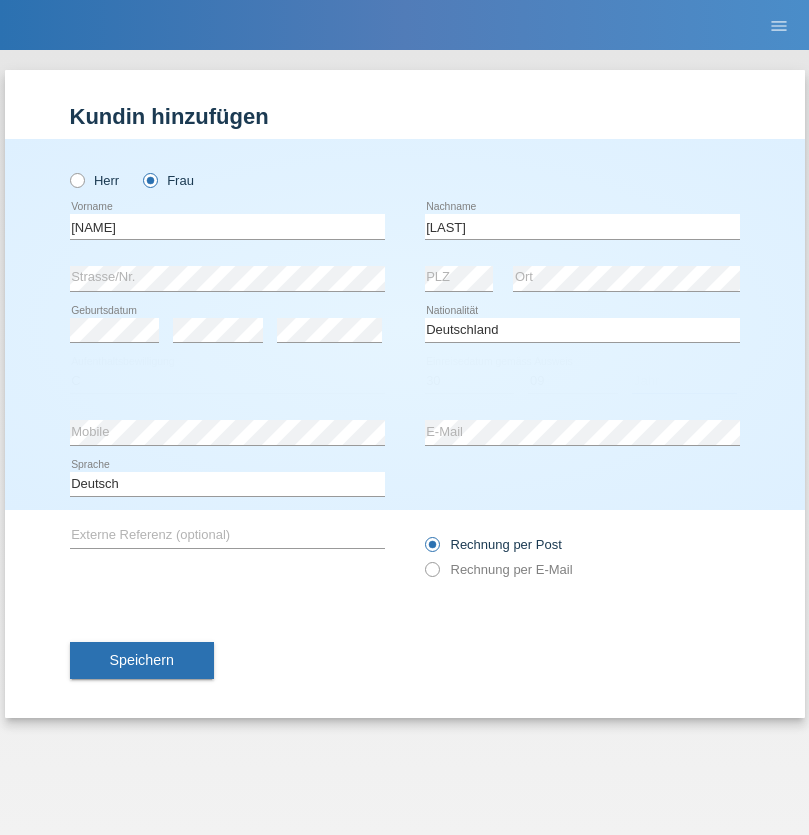 select on "2021" 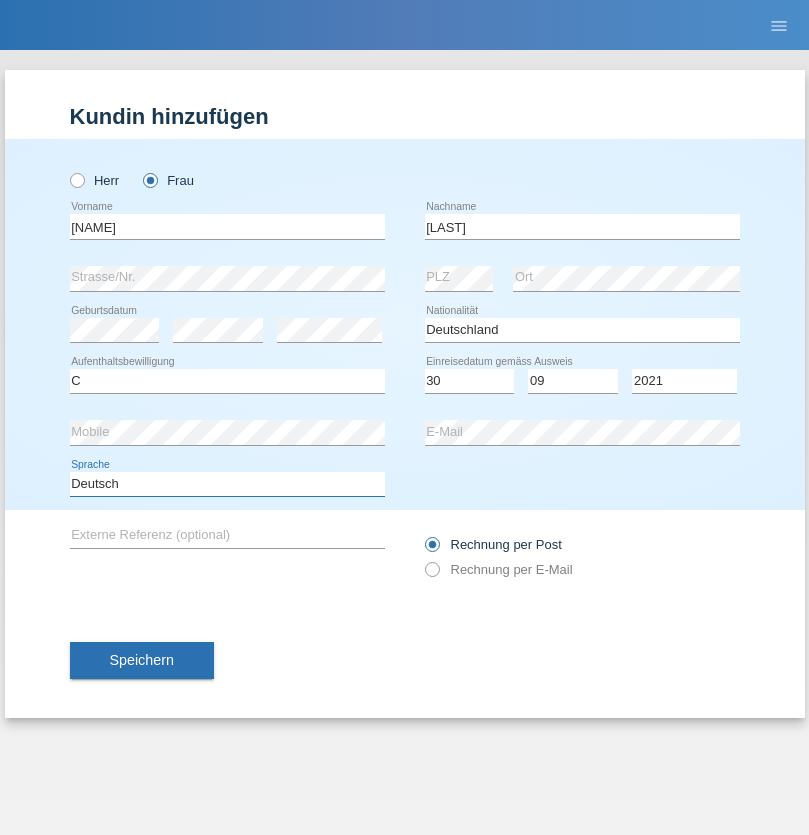 select on "en" 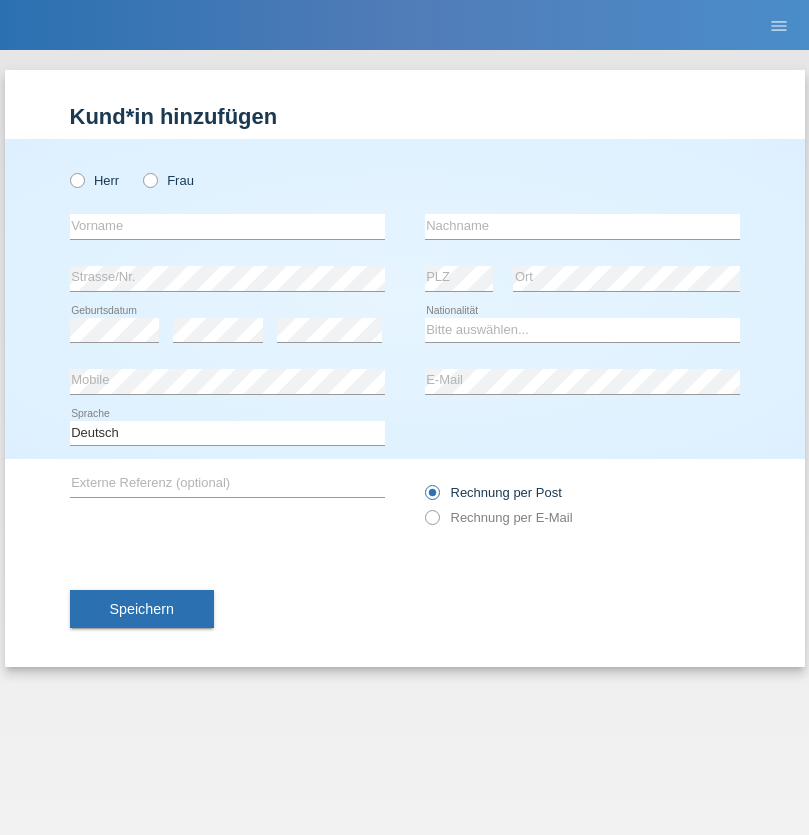 scroll, scrollTop: 0, scrollLeft: 0, axis: both 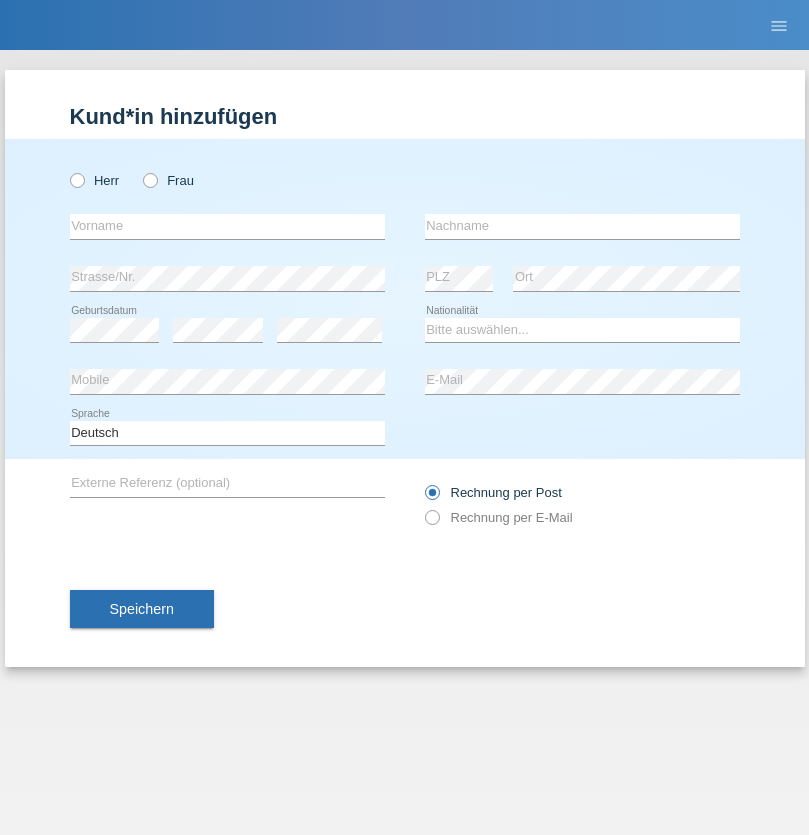 radio on "true" 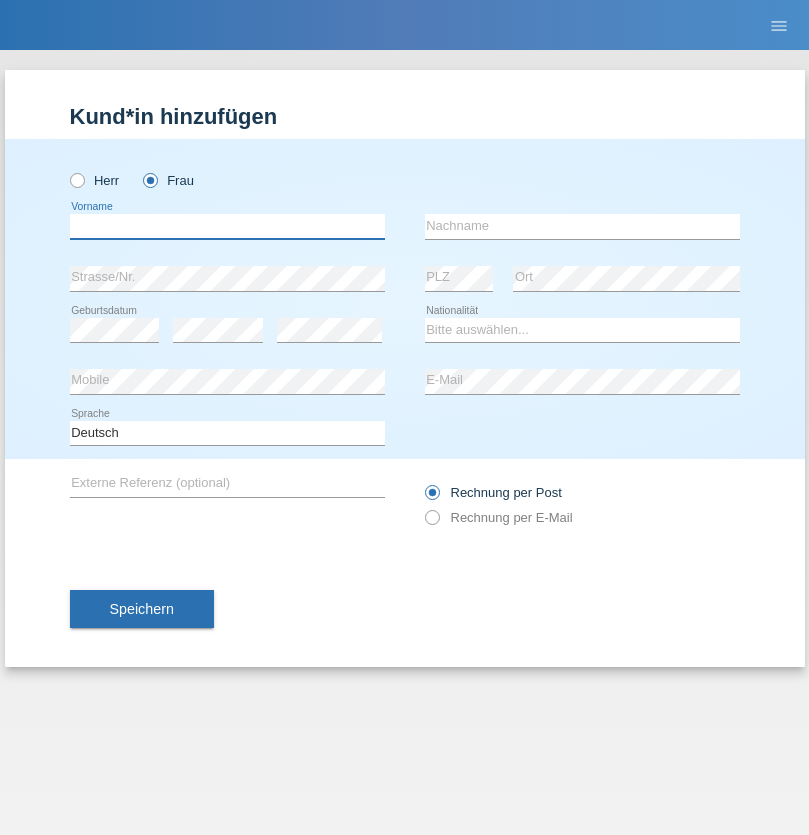 click at bounding box center [227, 226] 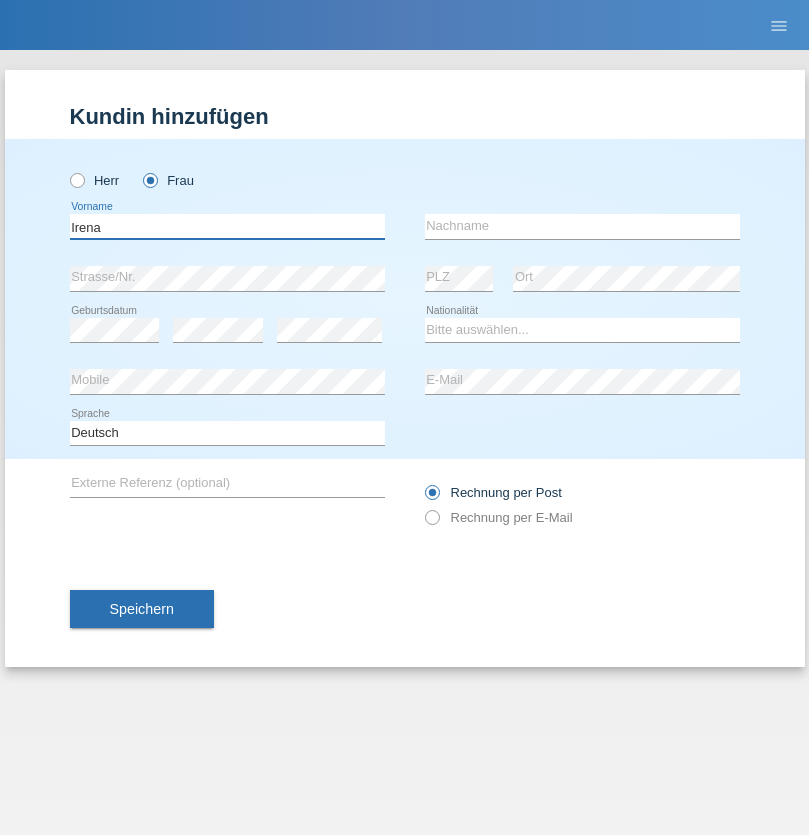 type on "Irena" 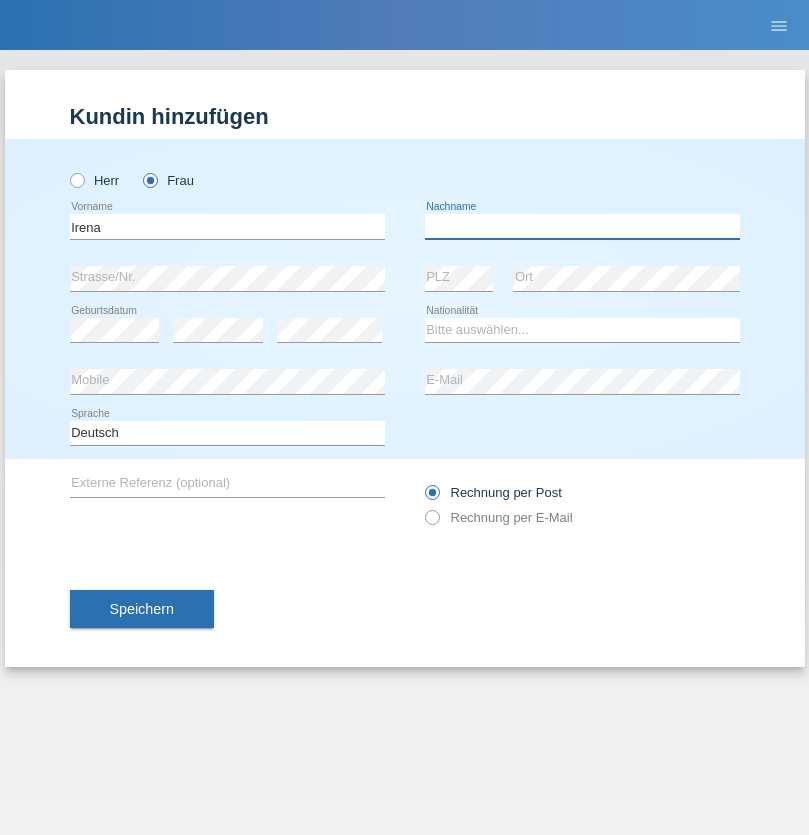 click at bounding box center (582, 226) 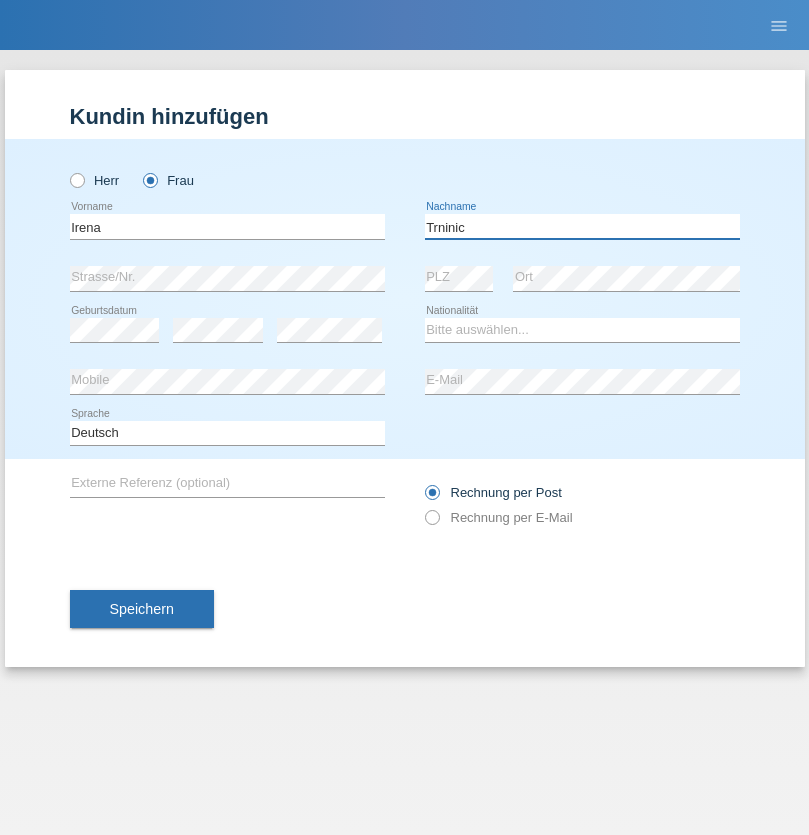 type on "Trninic" 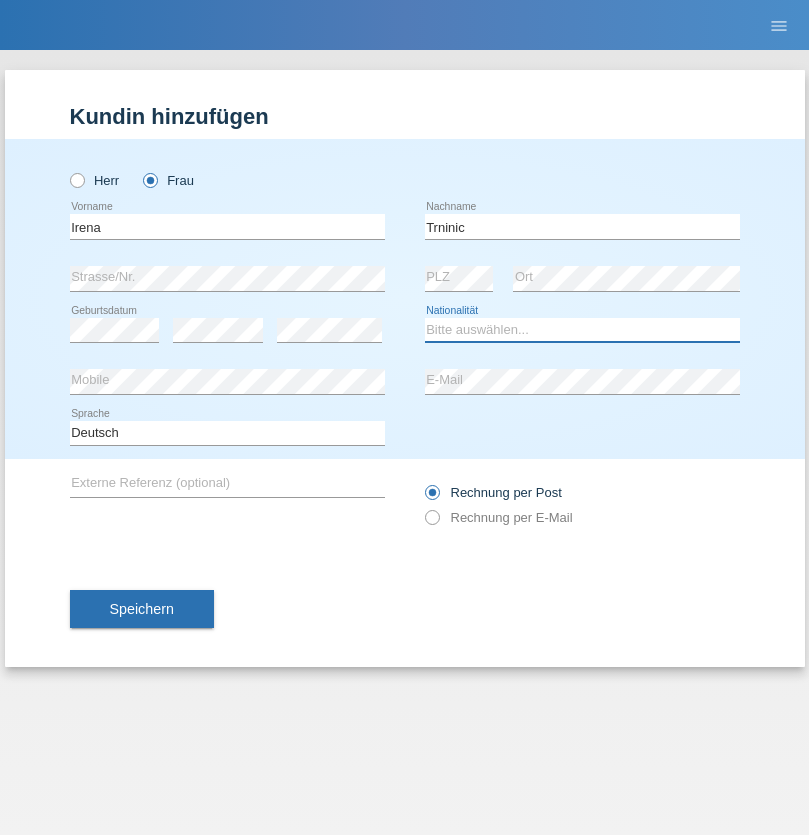 select on "HR" 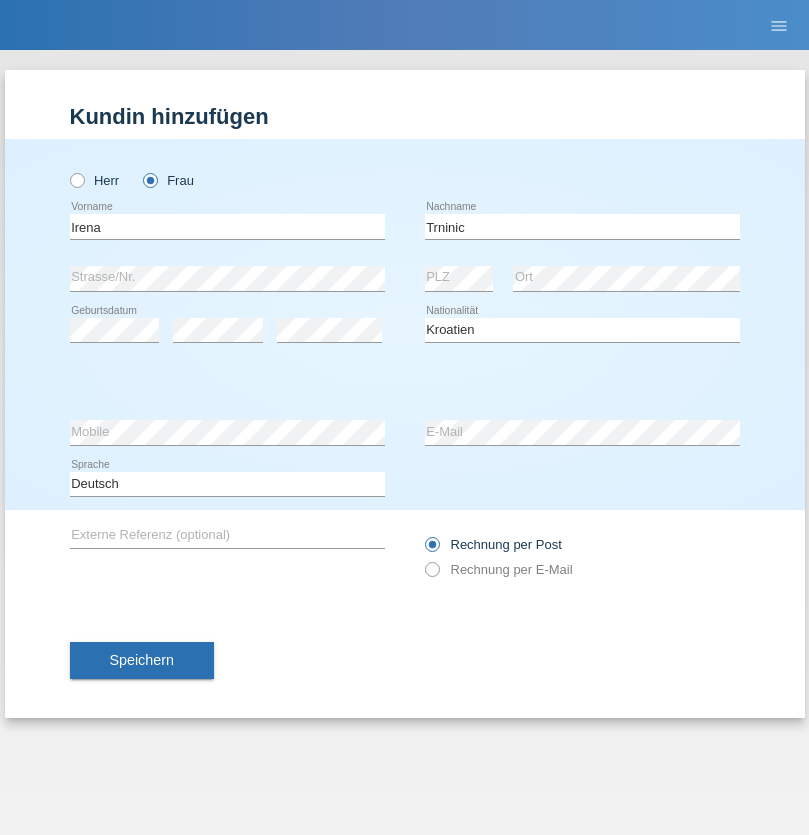 select on "C" 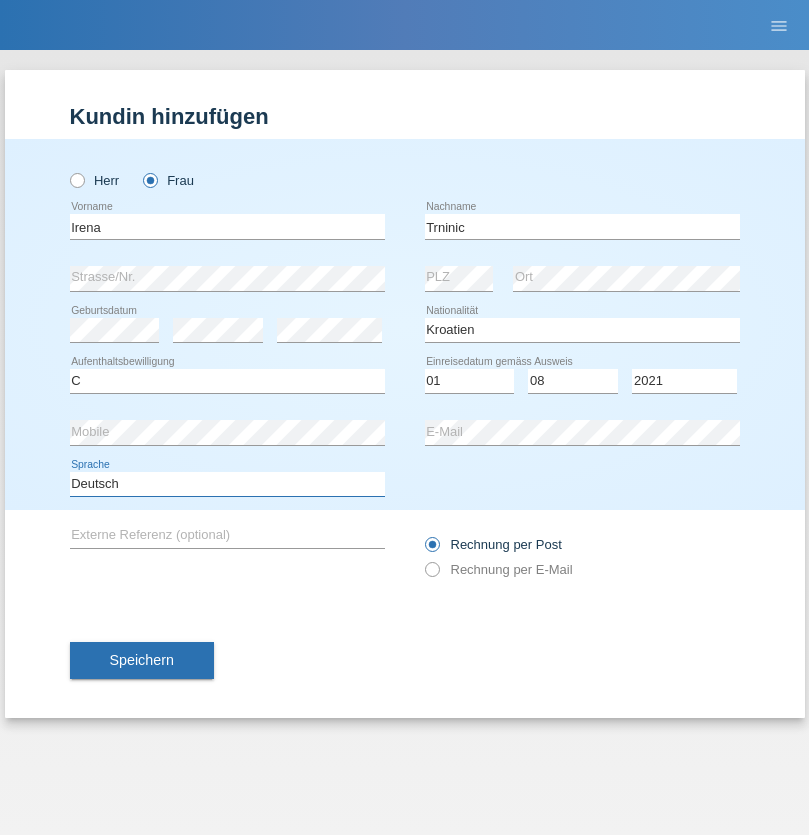 select on "en" 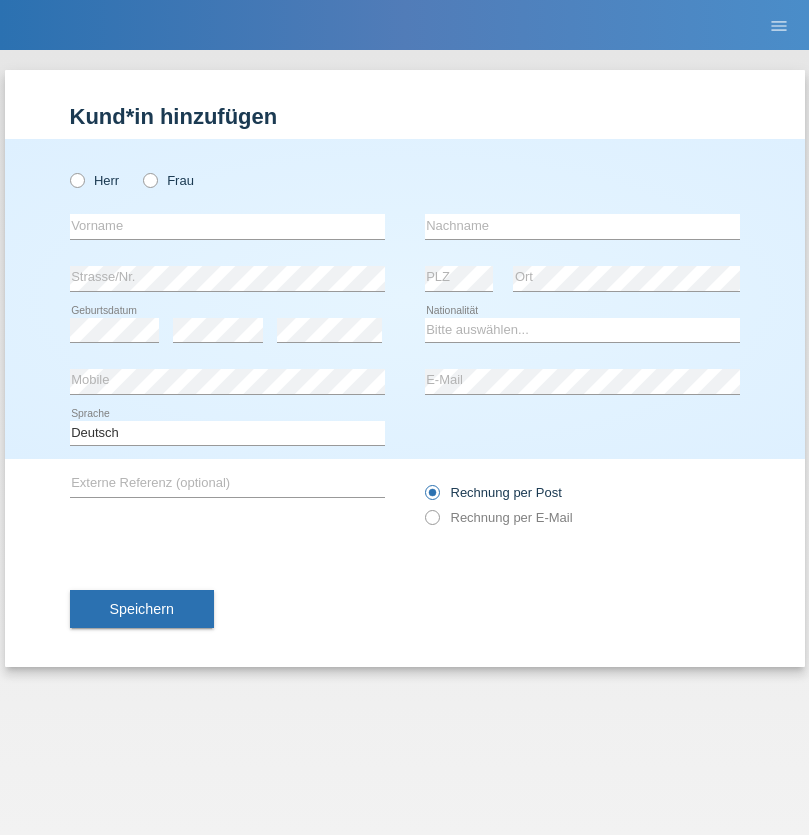scroll, scrollTop: 0, scrollLeft: 0, axis: both 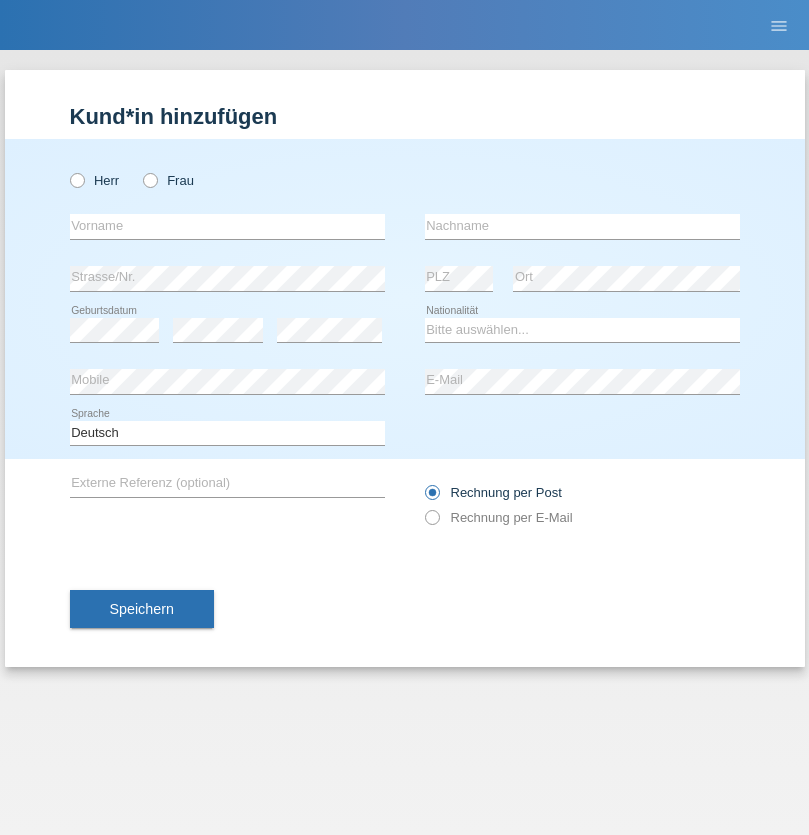 radio on "true" 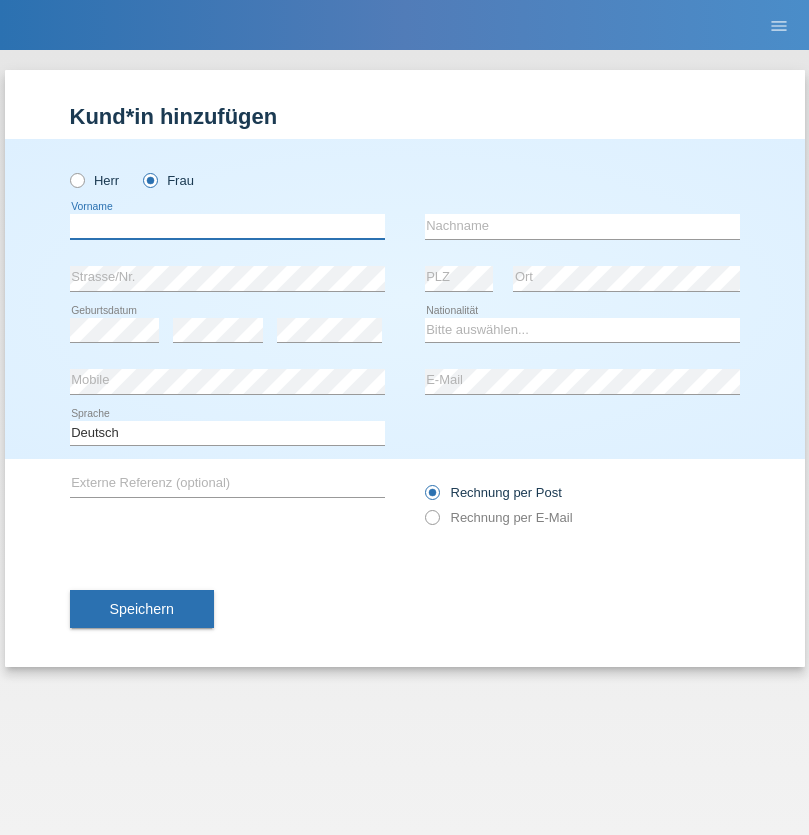 click at bounding box center (227, 226) 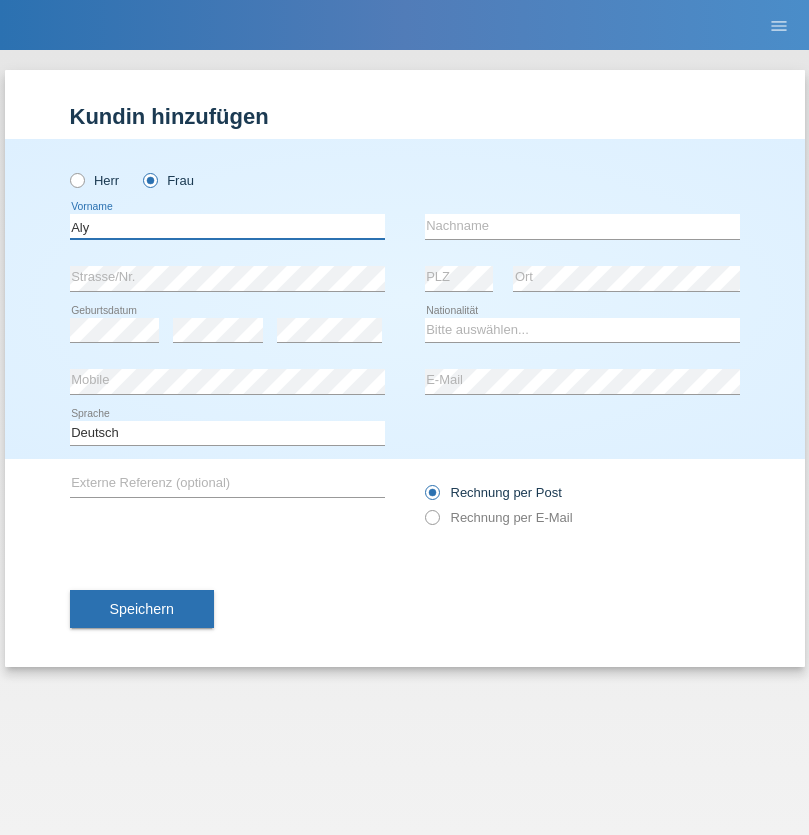 type on "Aly" 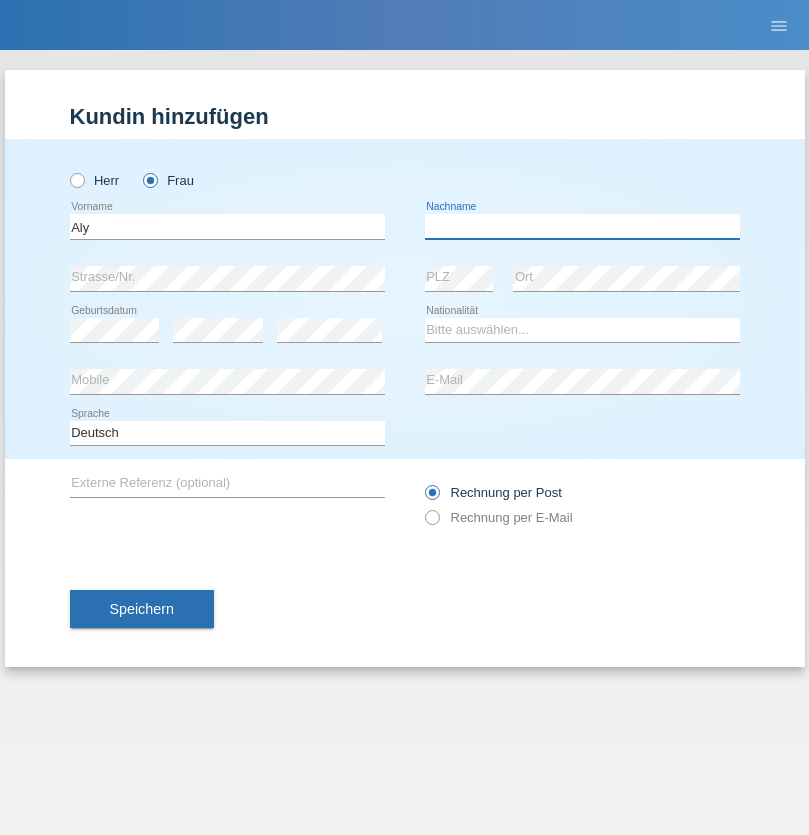 click at bounding box center (582, 226) 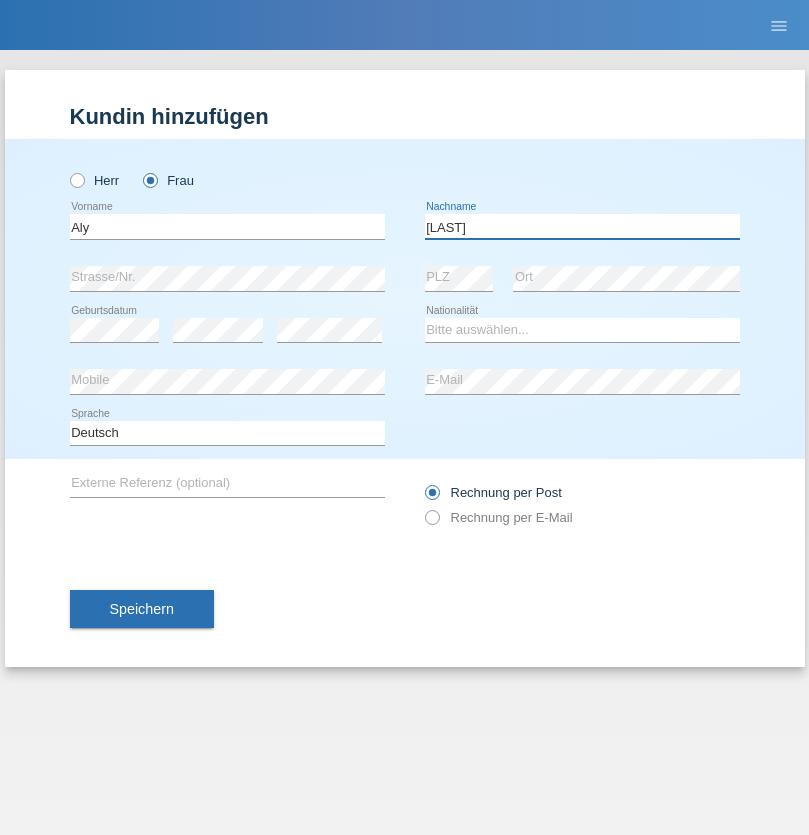type on "[LAST]" 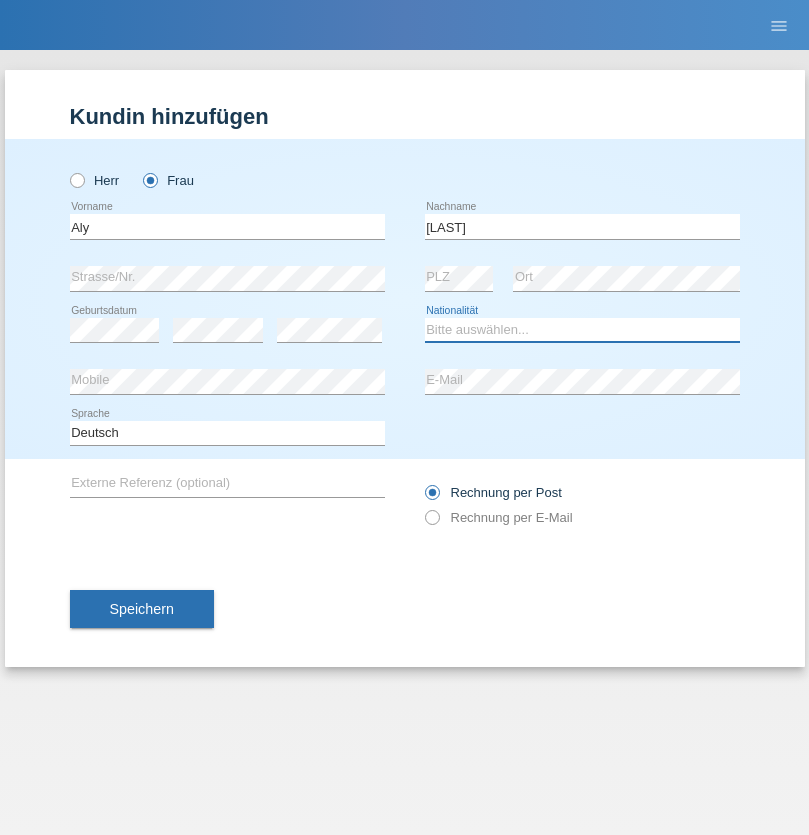 select on "DM" 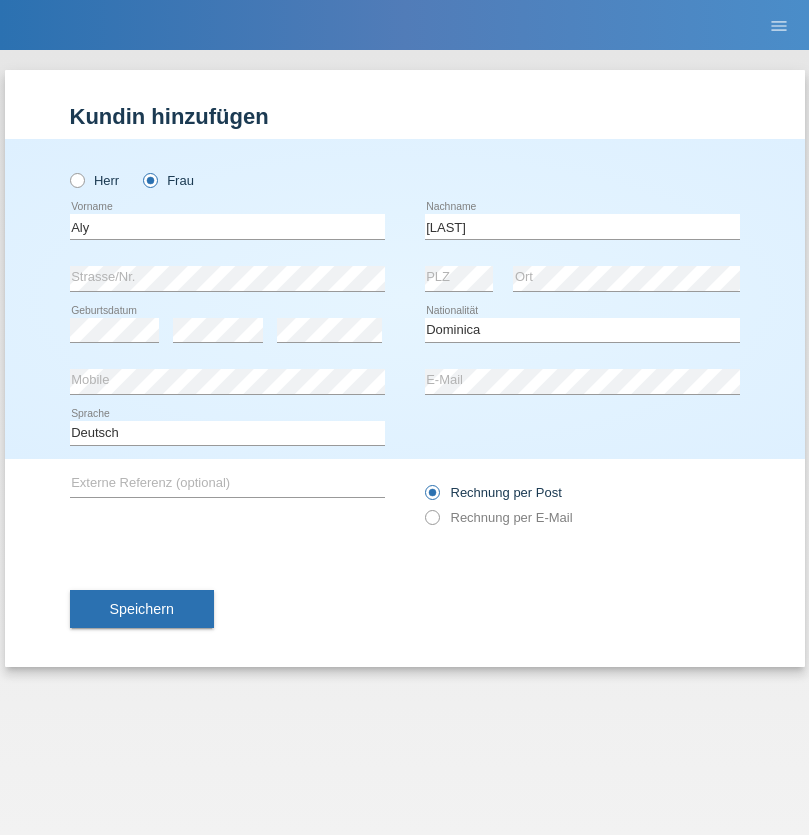 select on "C" 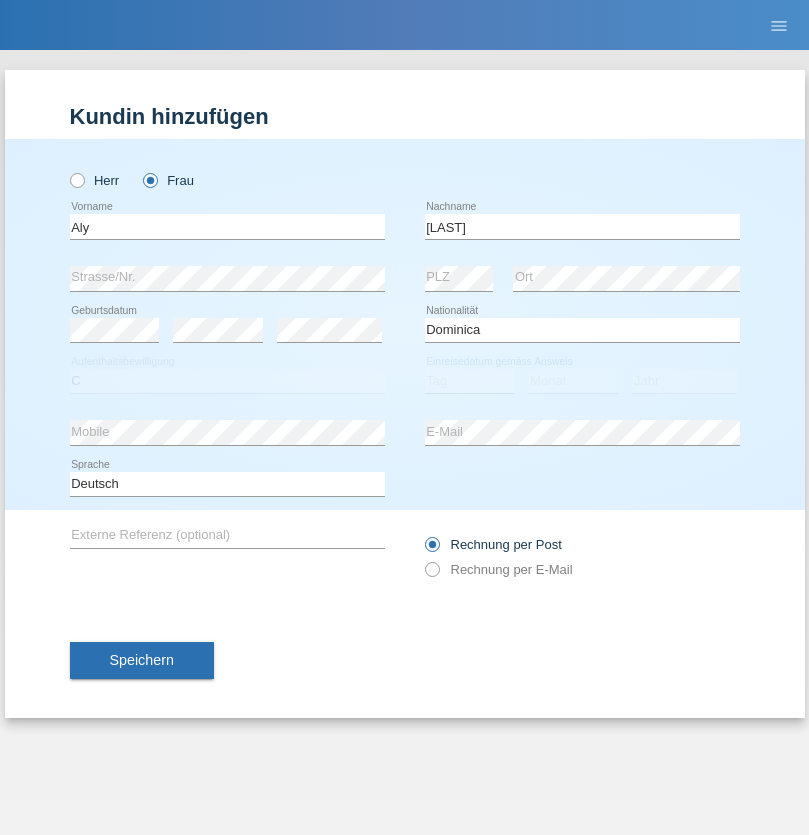 select on "01" 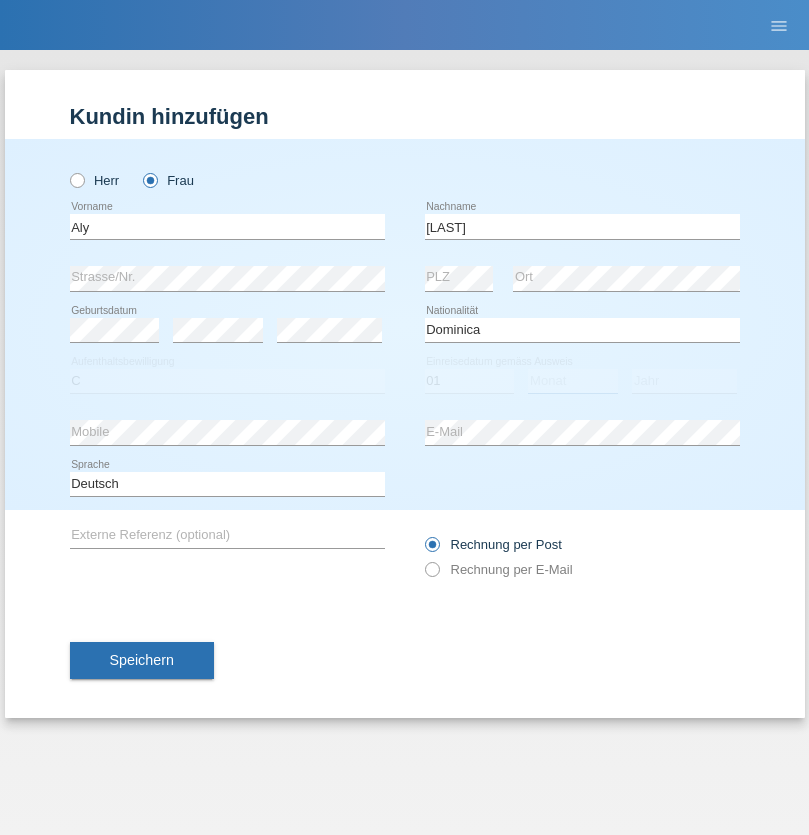 select on "08" 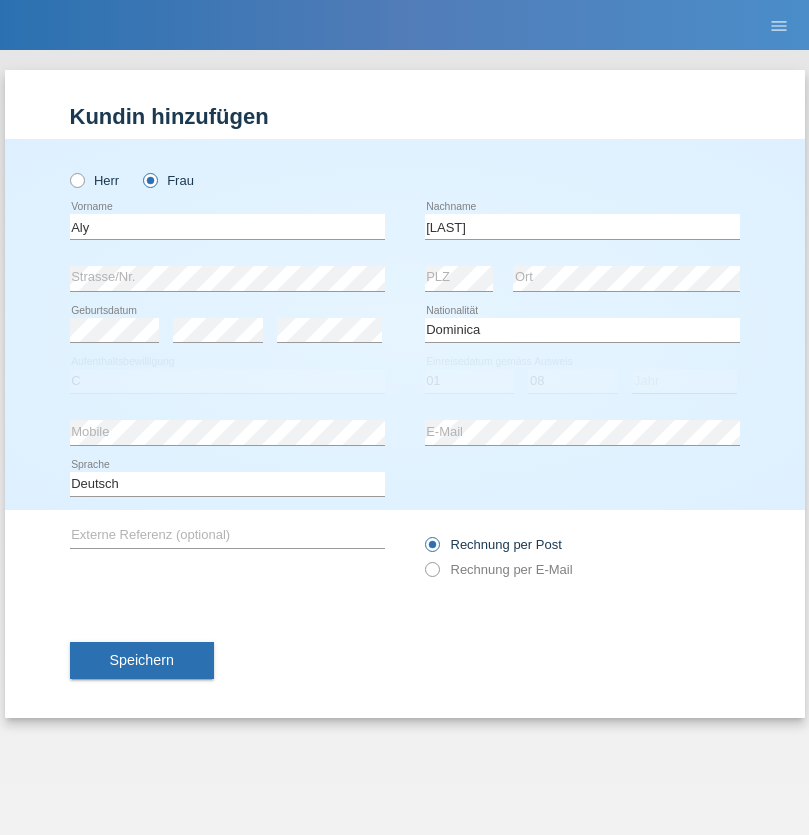select on "2021" 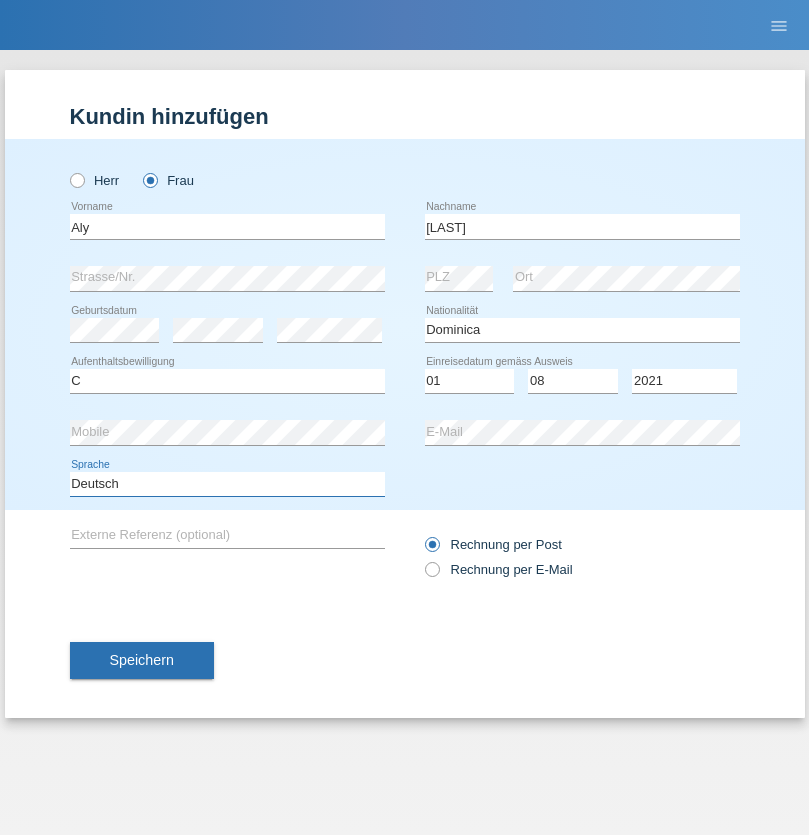 select on "en" 